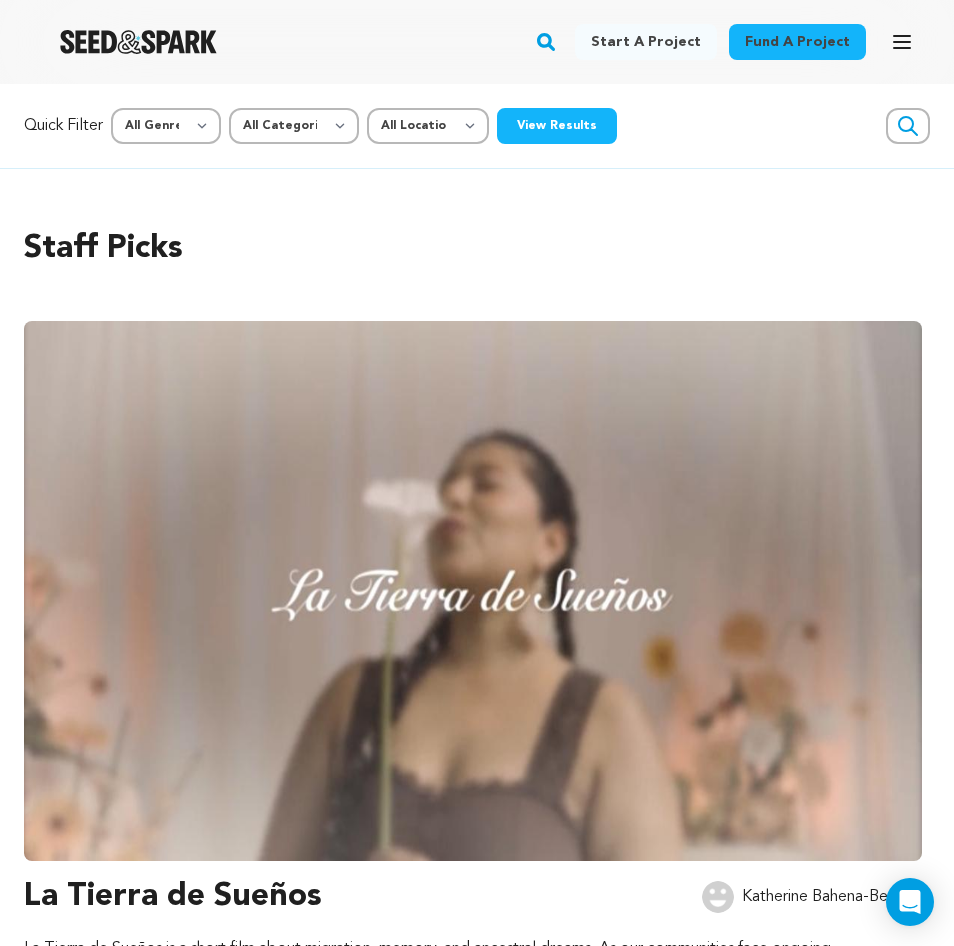 scroll, scrollTop: 0, scrollLeft: 0, axis: both 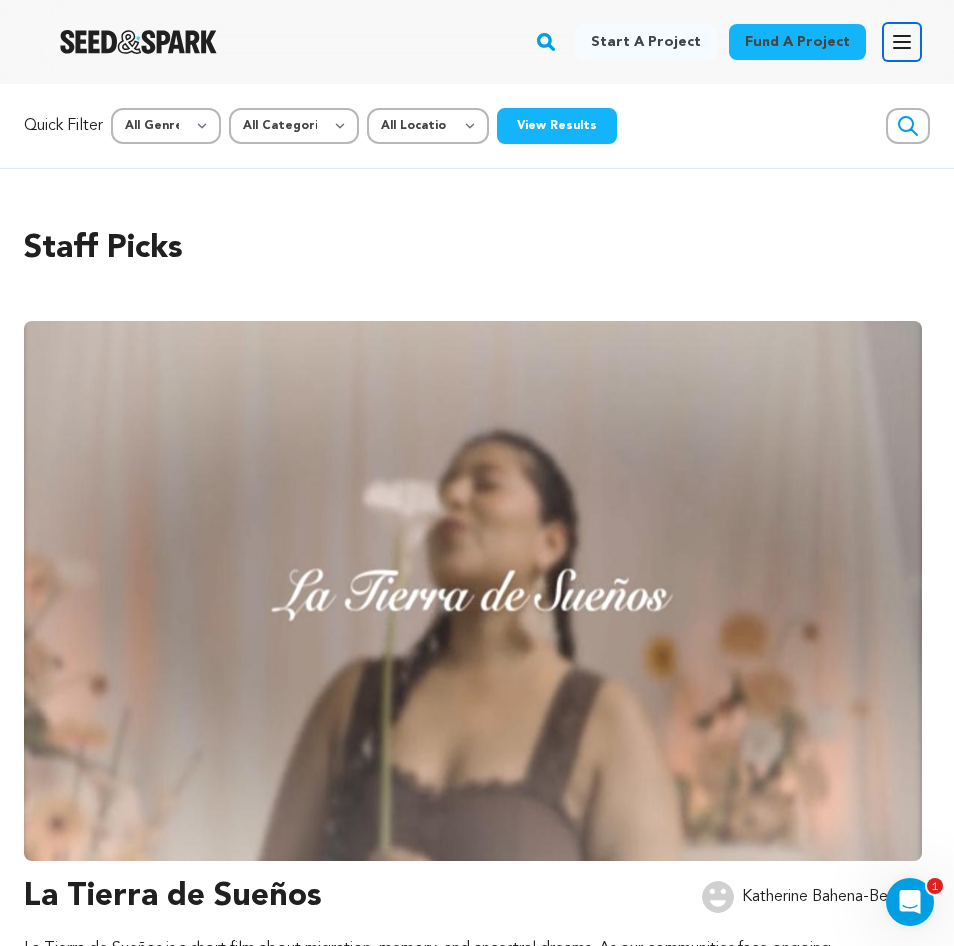 click 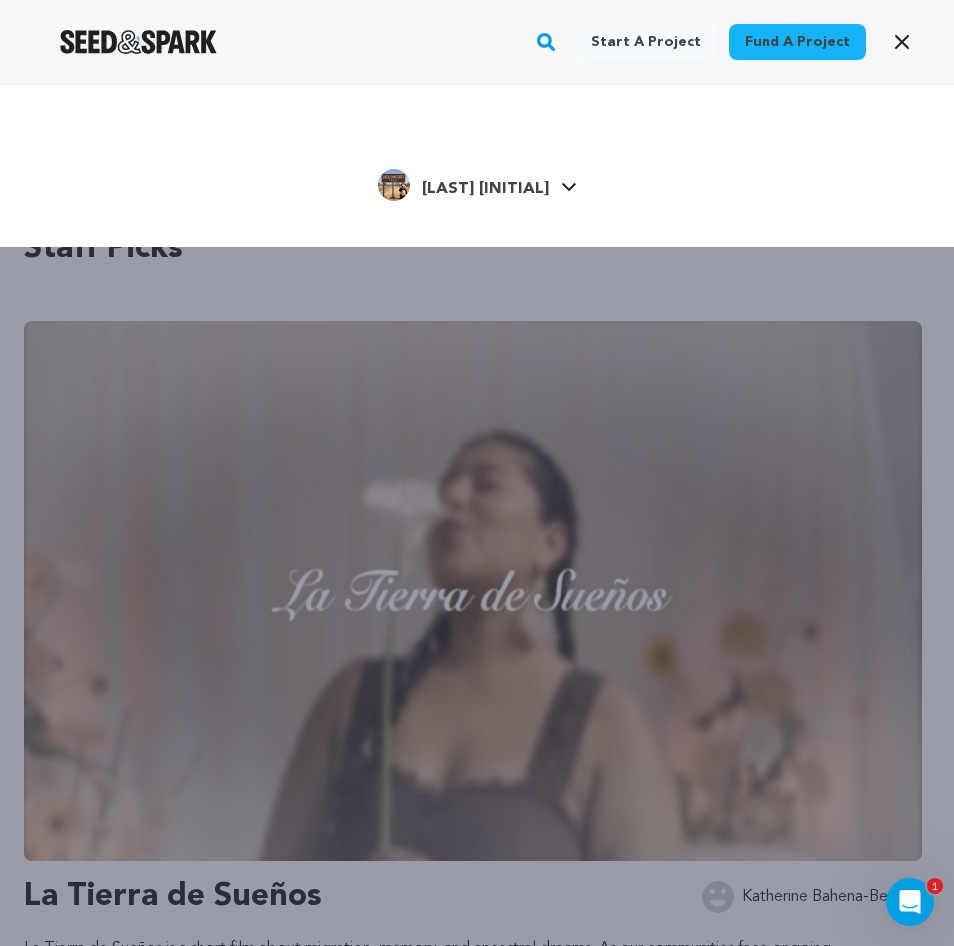 click on "[LAST] [INITIAL]" at bounding box center (485, 189) 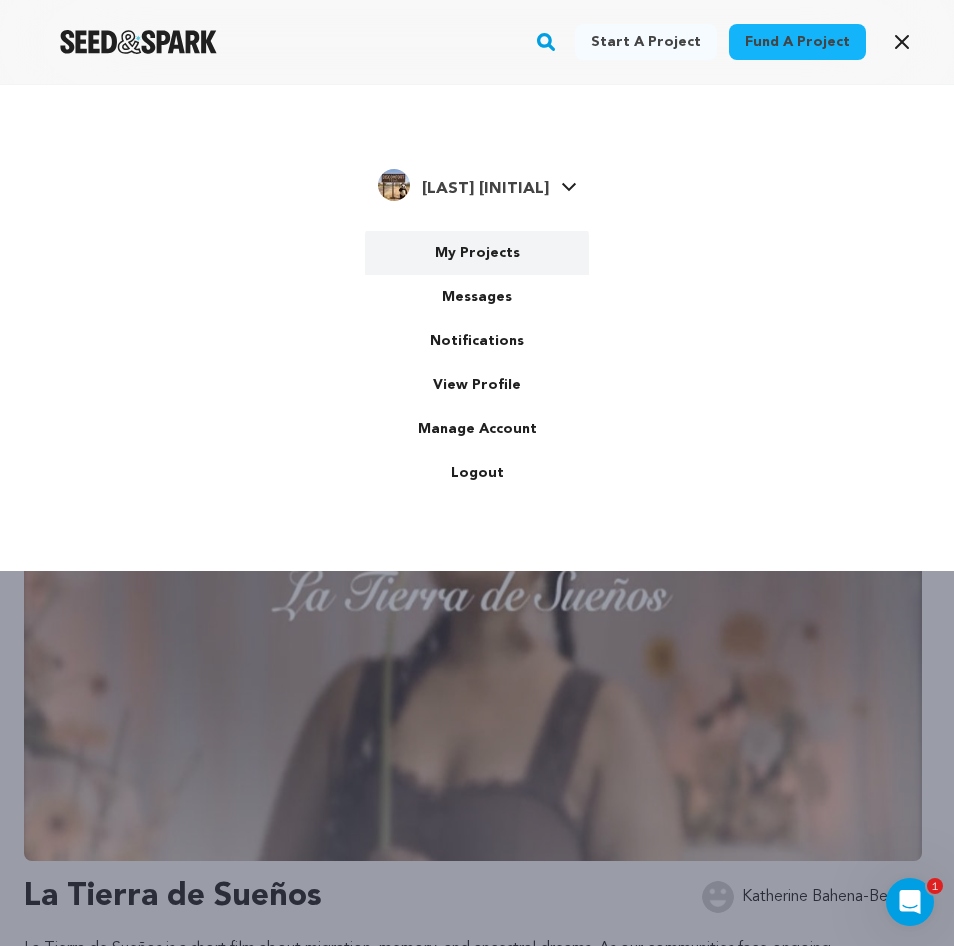 click on "My Projects" at bounding box center (477, 253) 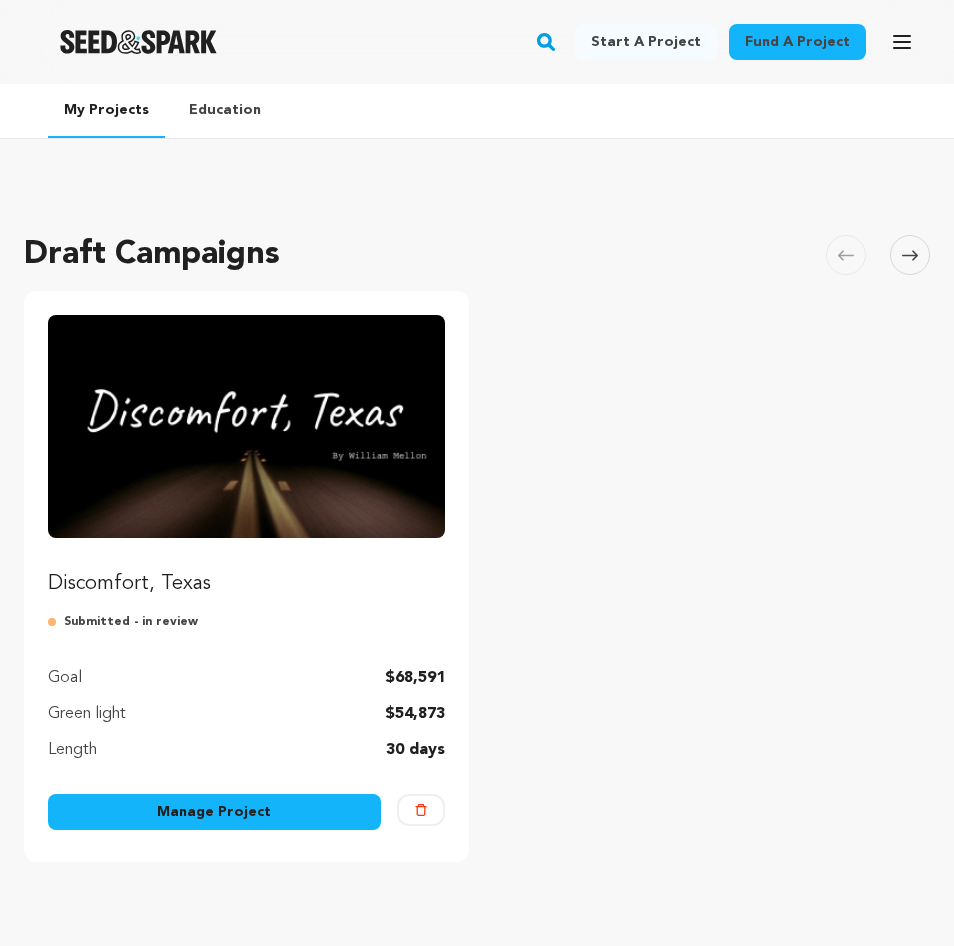 scroll, scrollTop: 0, scrollLeft: 0, axis: both 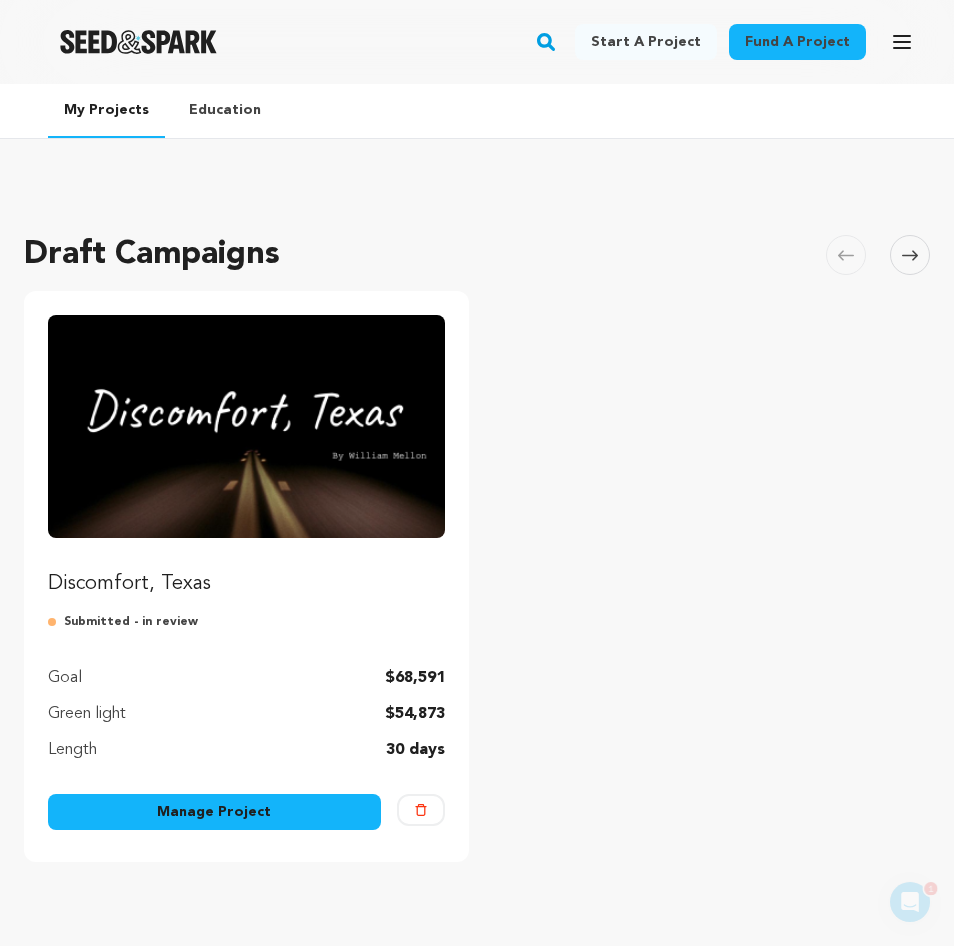 click on "Manage Project" at bounding box center [214, 812] 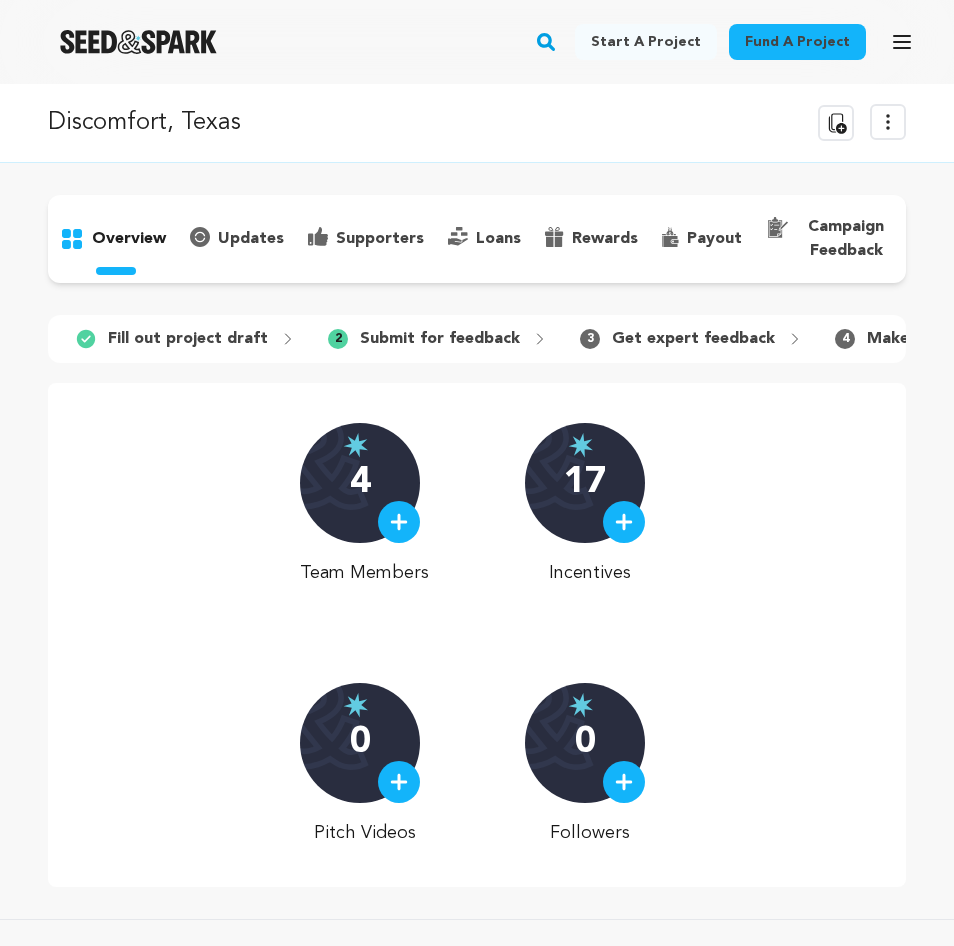 scroll, scrollTop: 0, scrollLeft: 0, axis: both 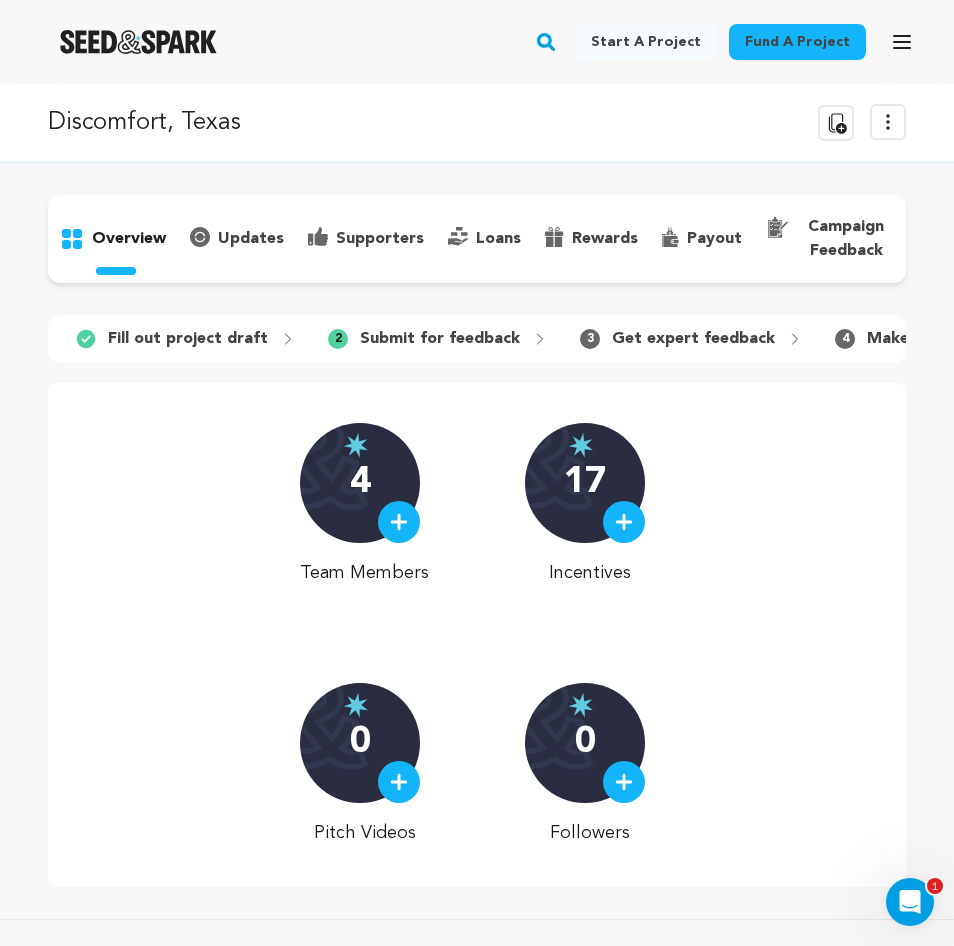click 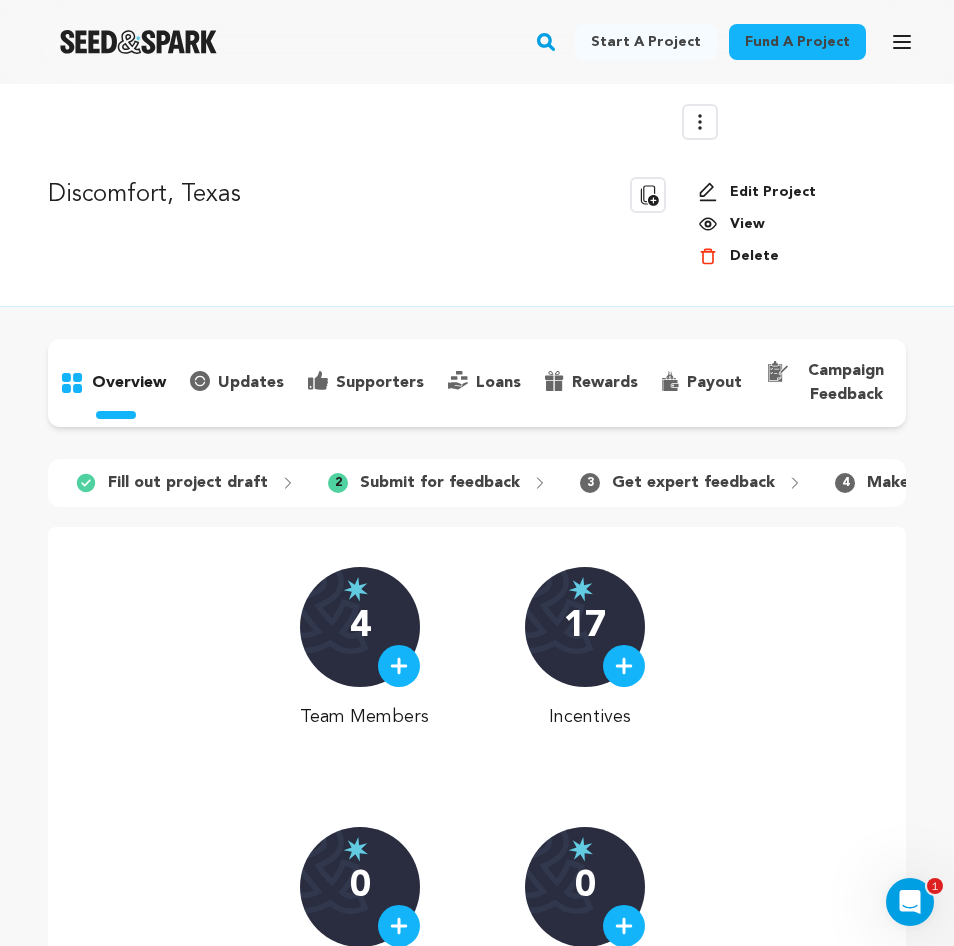 click on "Edit Project" at bounding box center (794, 192) 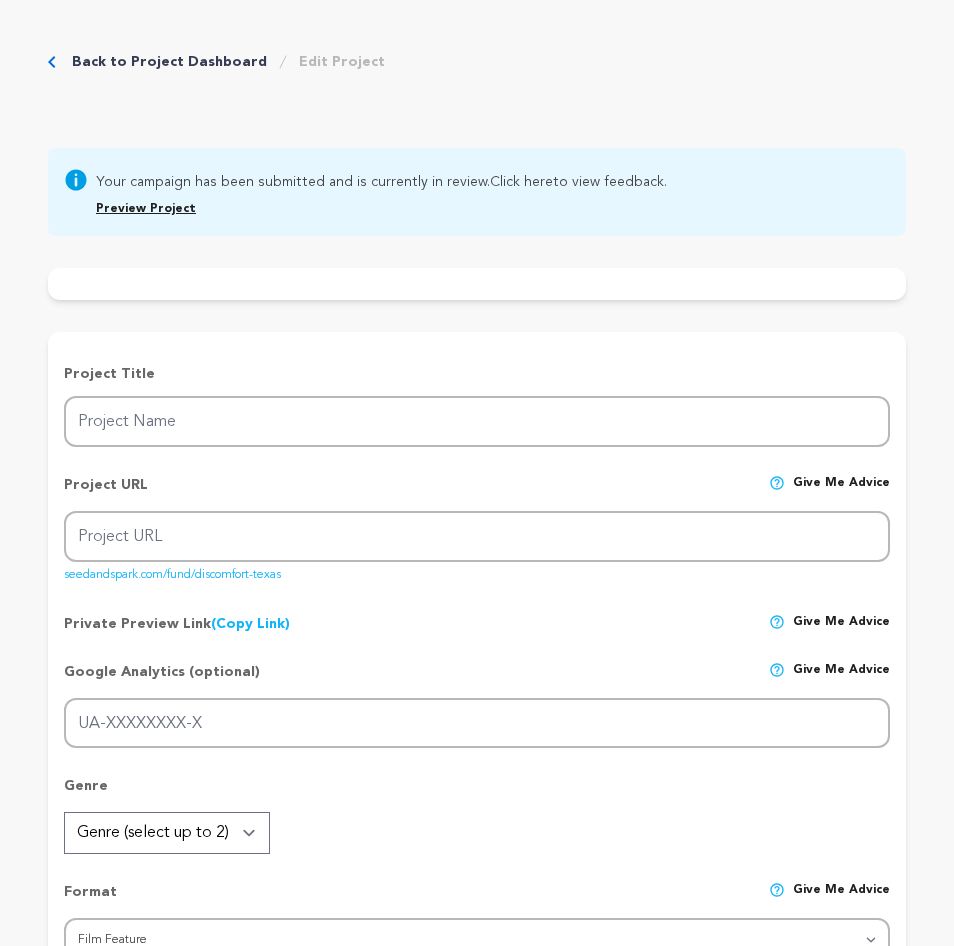 scroll, scrollTop: 0, scrollLeft: 0, axis: both 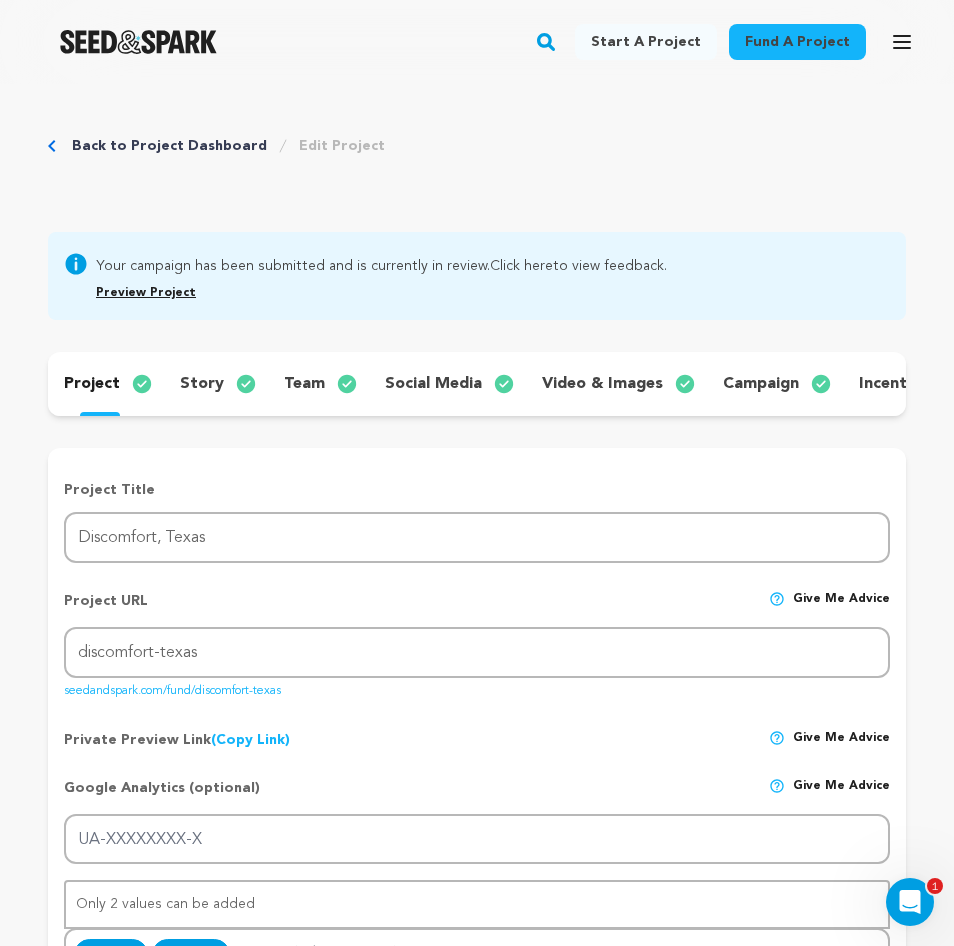 click on "team" at bounding box center (304, 384) 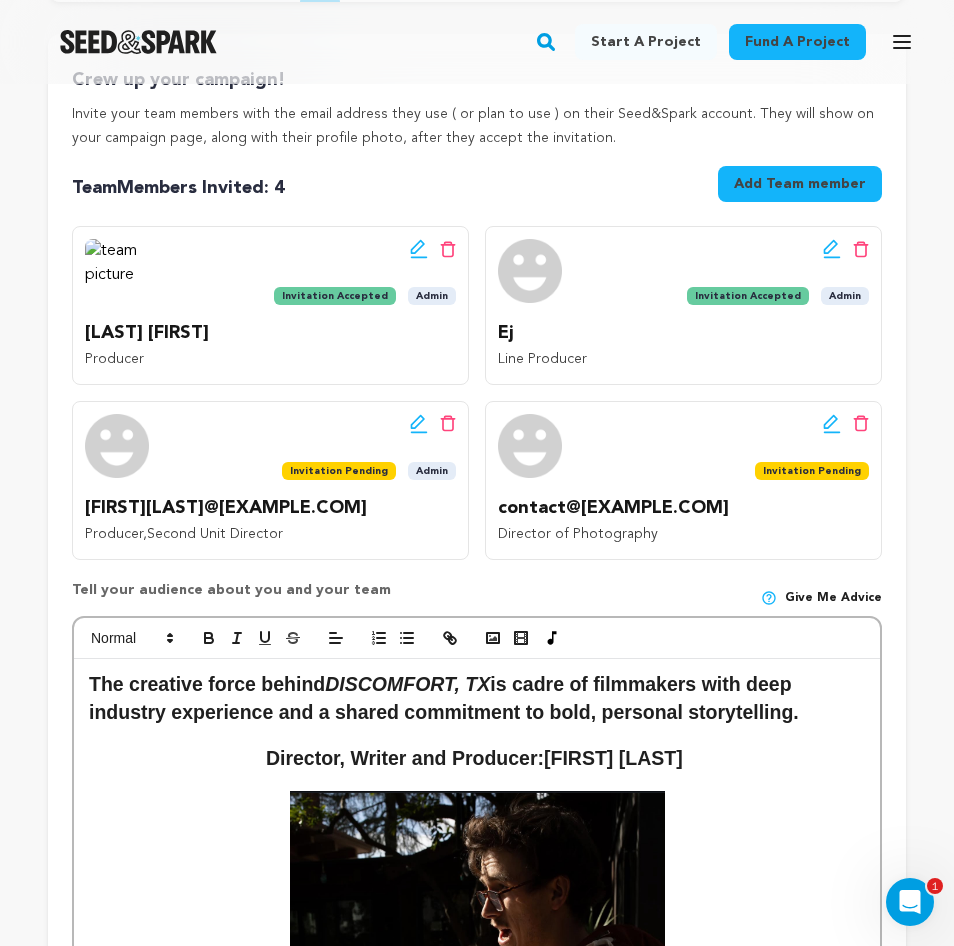 scroll, scrollTop: 284, scrollLeft: 0, axis: vertical 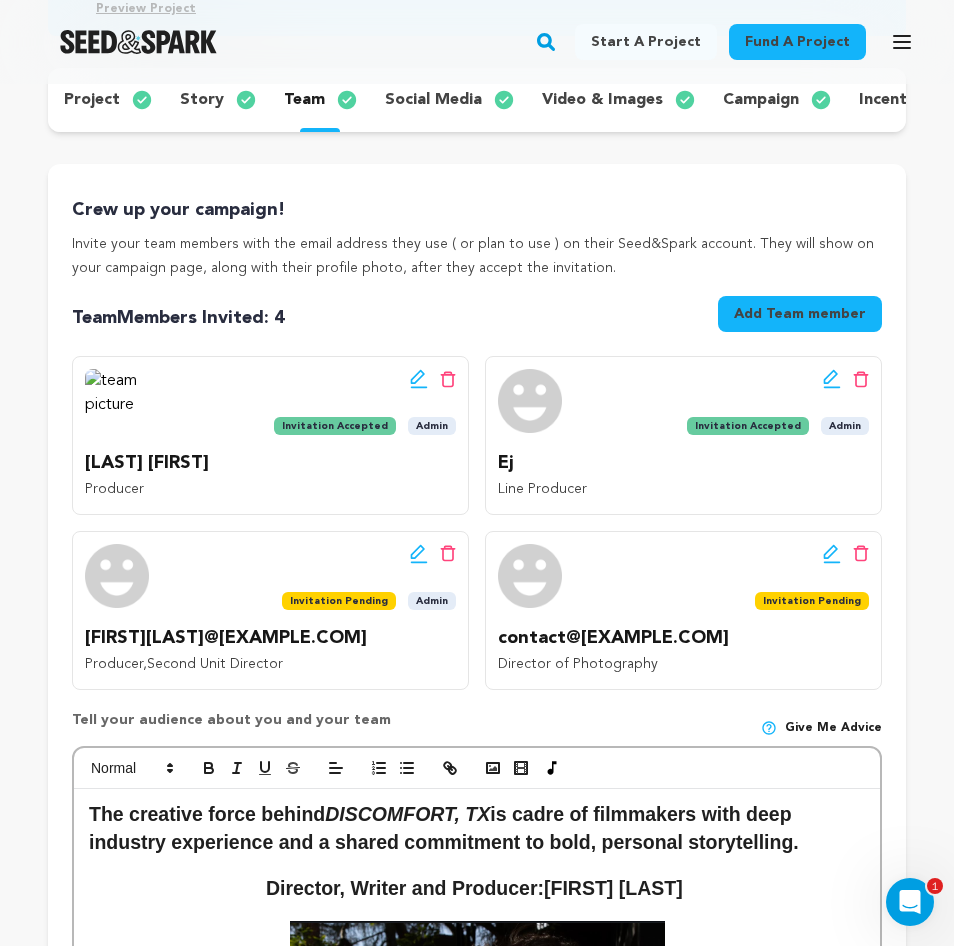 click on "story" at bounding box center (202, 100) 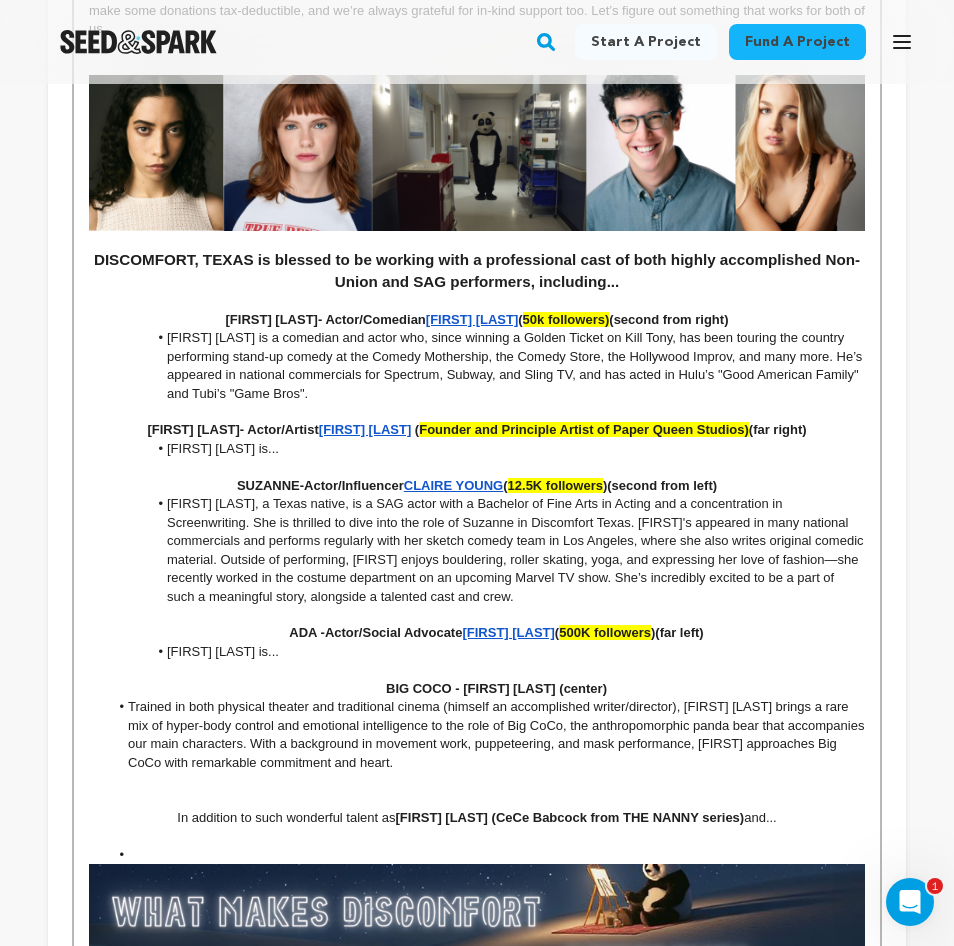 scroll, scrollTop: 2377, scrollLeft: 0, axis: vertical 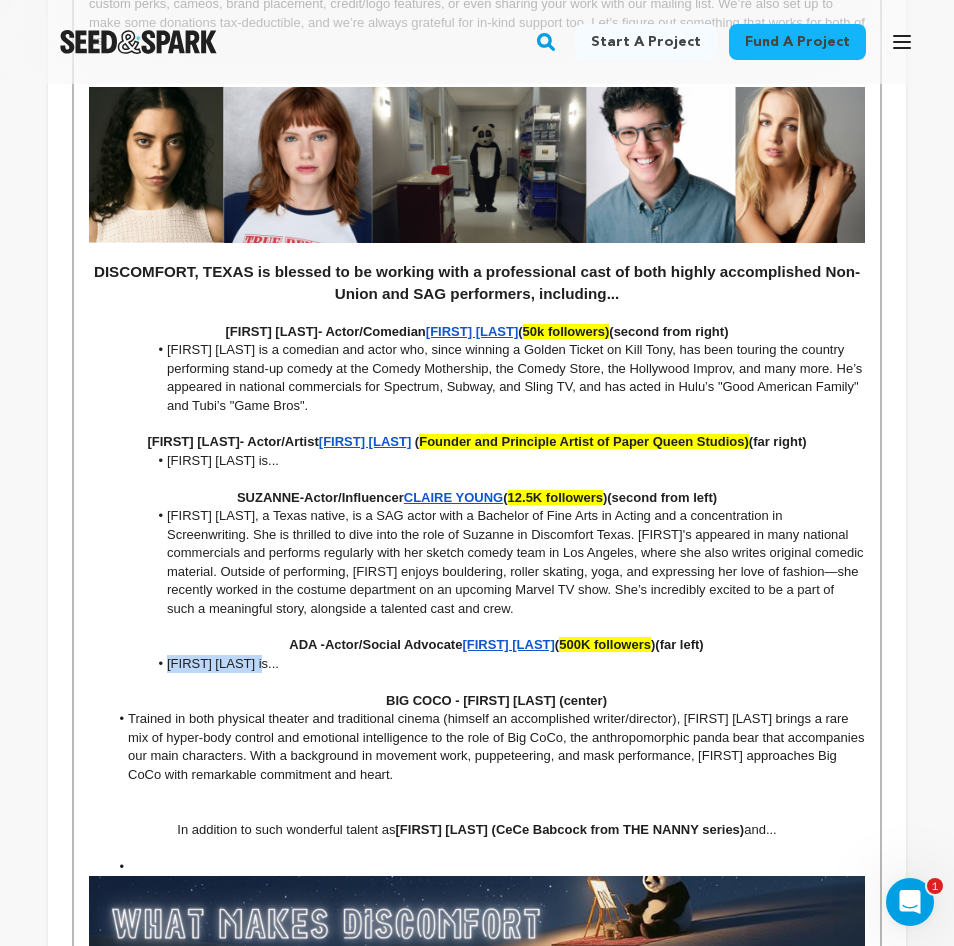 drag, startPoint x: 268, startPoint y: 667, endPoint x: 165, endPoint y: 665, distance: 103.01942 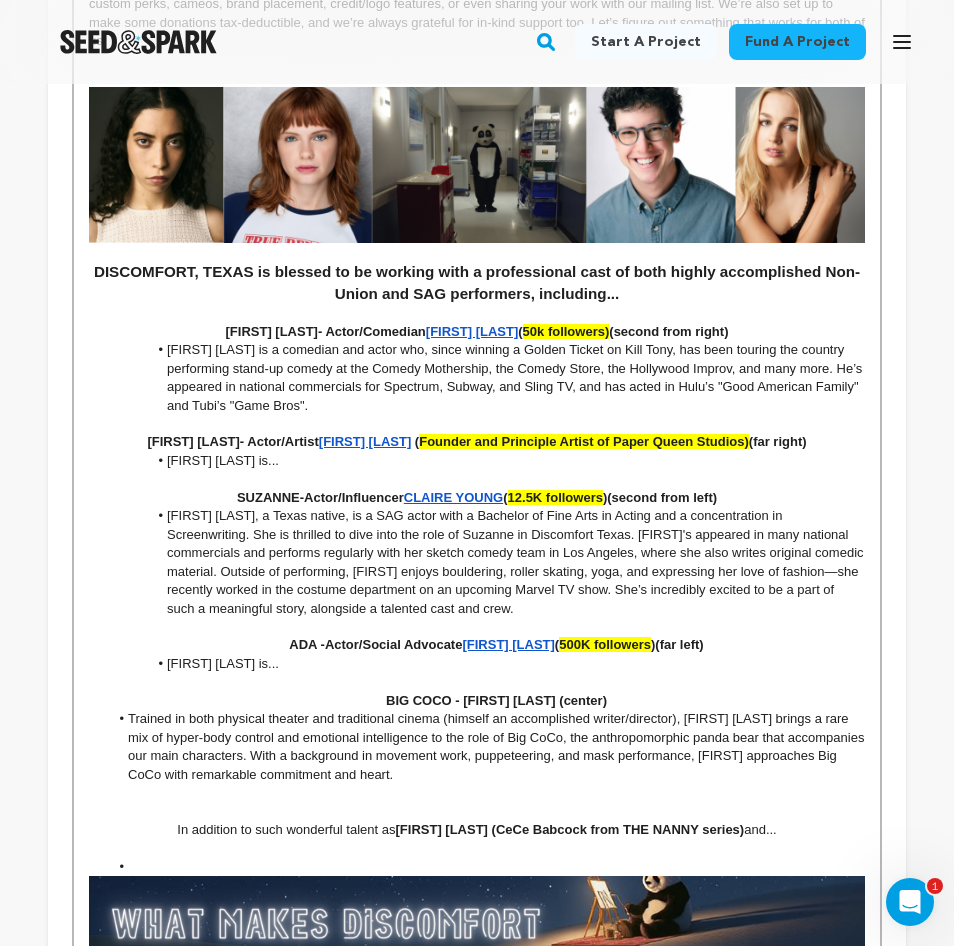 scroll, scrollTop: 0, scrollLeft: 0, axis: both 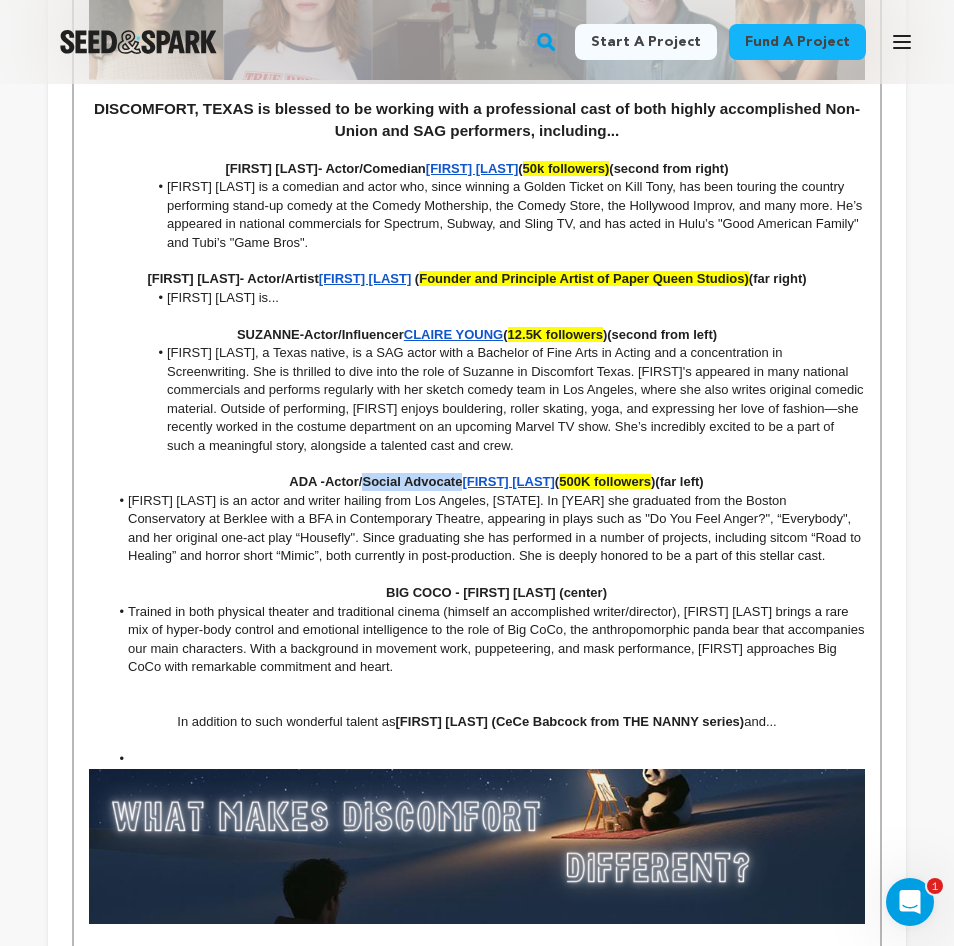 drag, startPoint x: 461, startPoint y: 479, endPoint x: 362, endPoint y: 484, distance: 99.12618 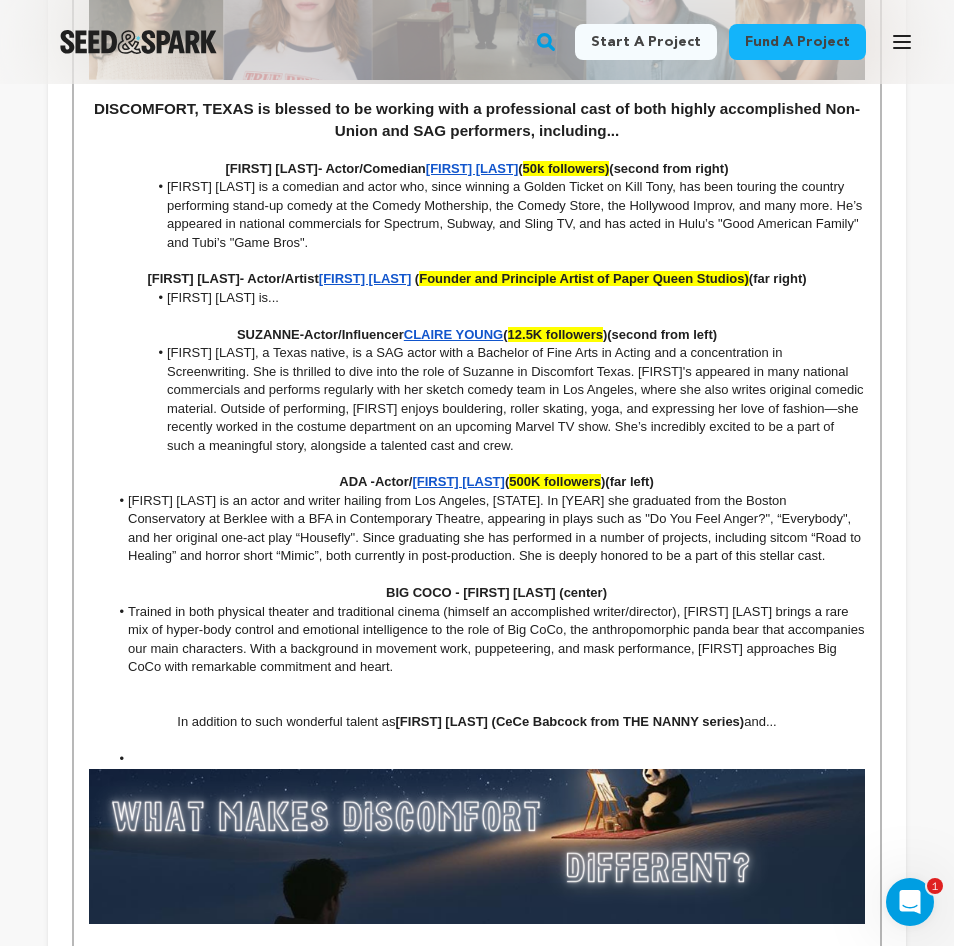 type 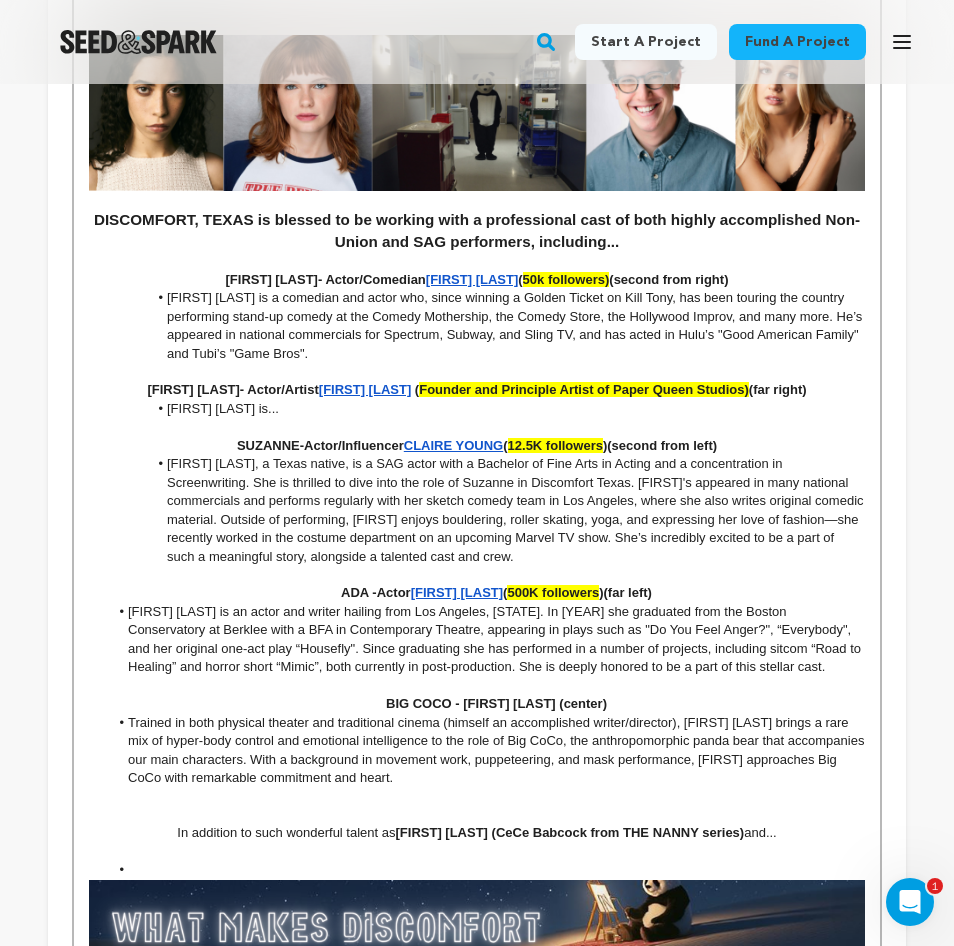 scroll, scrollTop: 2507, scrollLeft: 0, axis: vertical 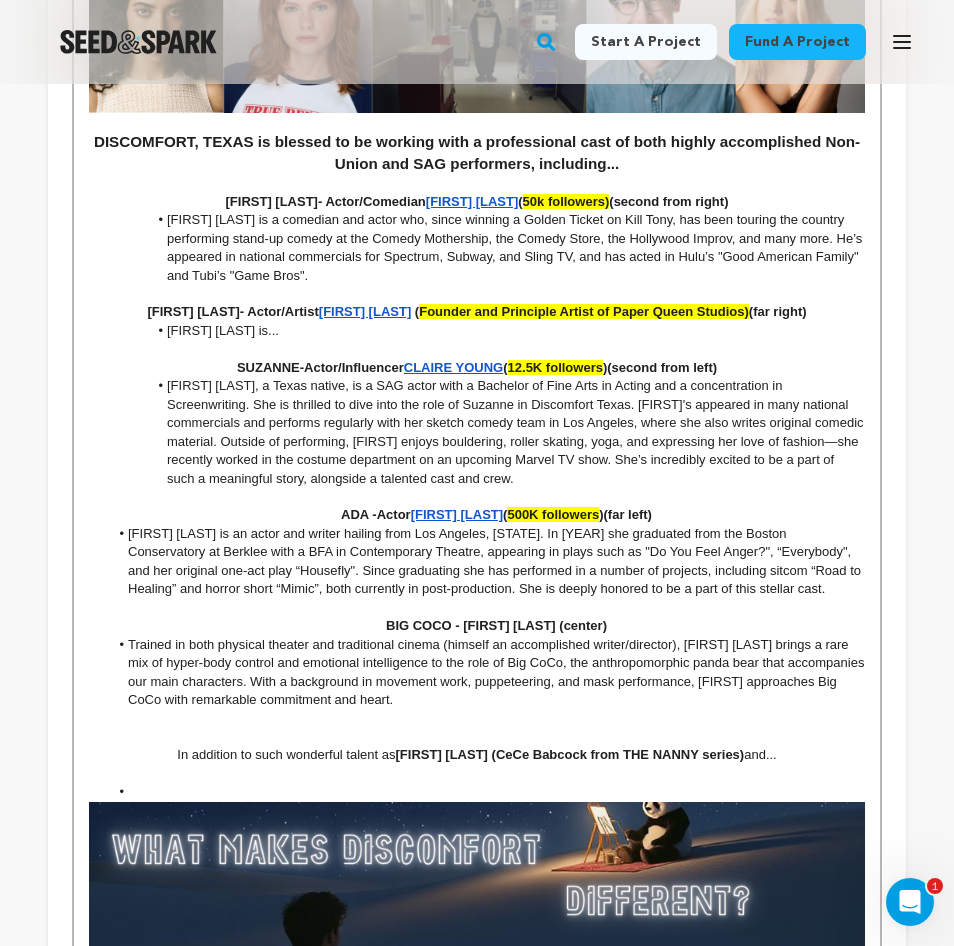 drag, startPoint x: 297, startPoint y: 333, endPoint x: 158, endPoint y: 336, distance: 139.03236 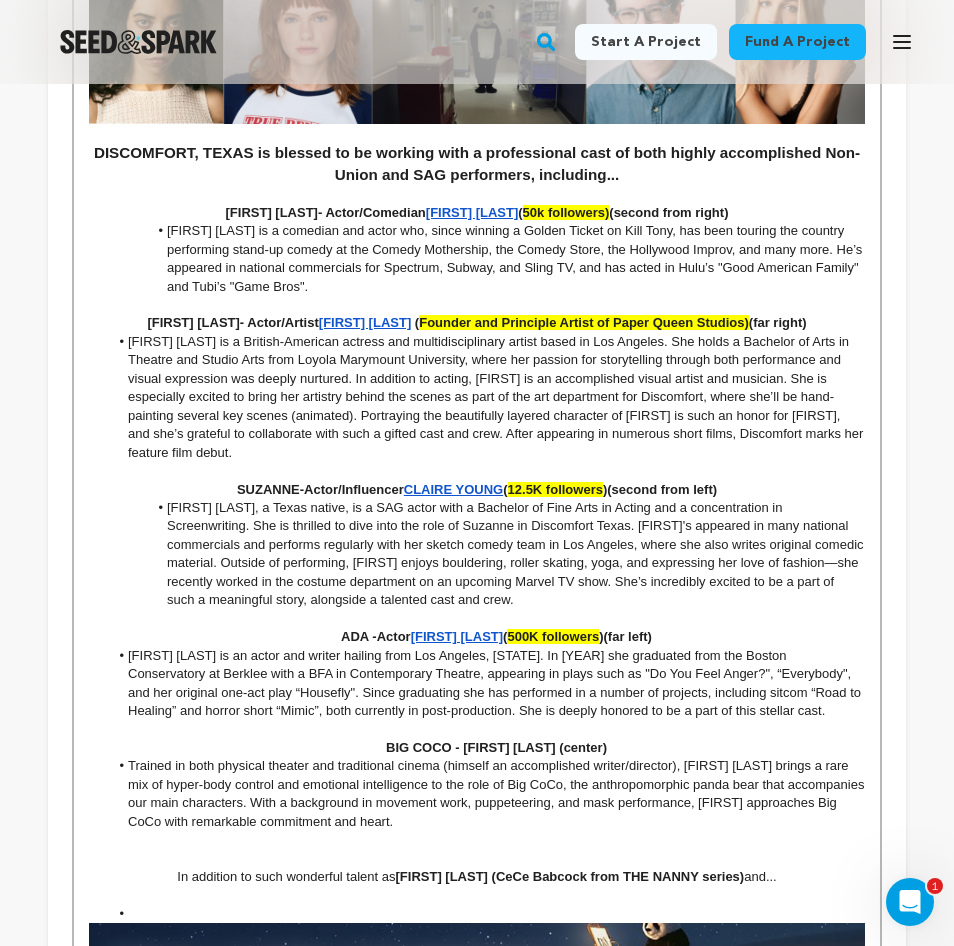scroll, scrollTop: 2511, scrollLeft: 0, axis: vertical 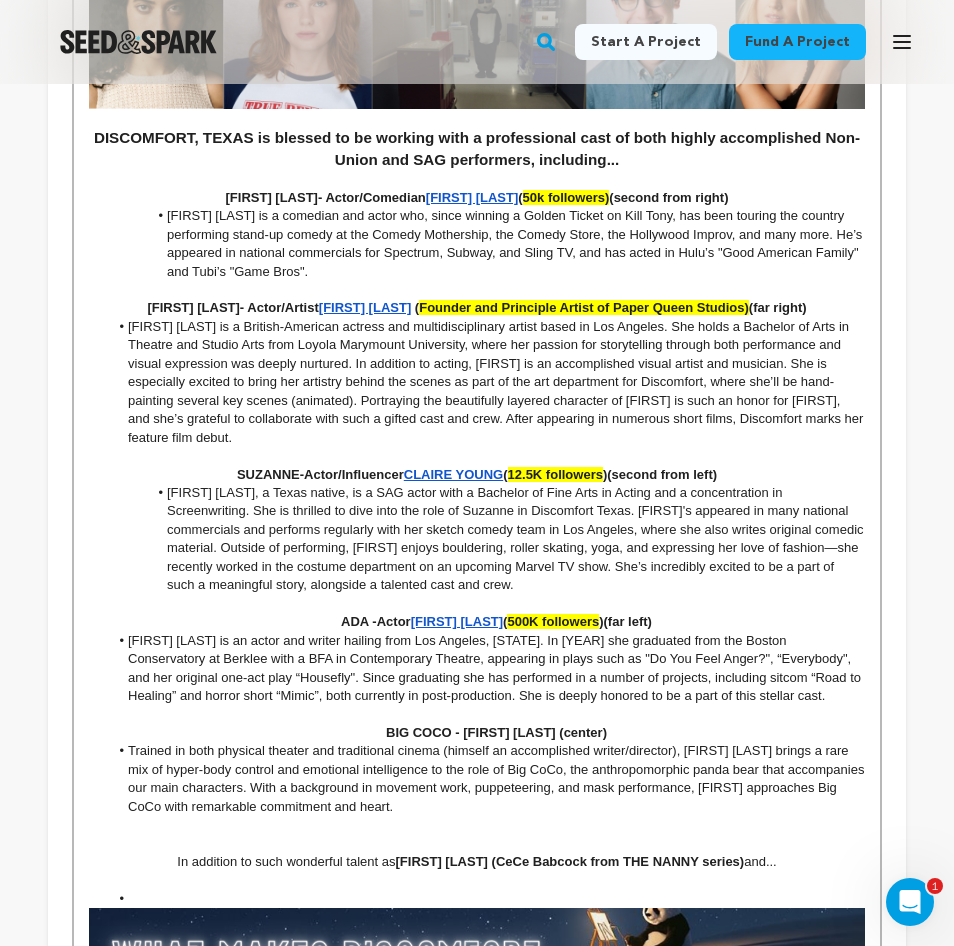 click on "Claire Young, a Texas native, is a SAG actor with a Bachelor of Fine Arts in Acting and a concentration in Screenwriting. She is thrilled to dive into the role of Suzanne in Discomfort Texas. Claire's appeared in many national commercials and performs regularly with her sketch comedy team in Los Angeles, where she also writes original comedic material. Outside of performing, Claire enjoys bouldering, roller skating, yoga, and expressing her love of fashion—she recently worked in the costume department on an upcoming Marvel TV show. She’s incredibly excited to be a part of such a meaningful story, alongside a talented cast and crew." at bounding box center (517, 538) 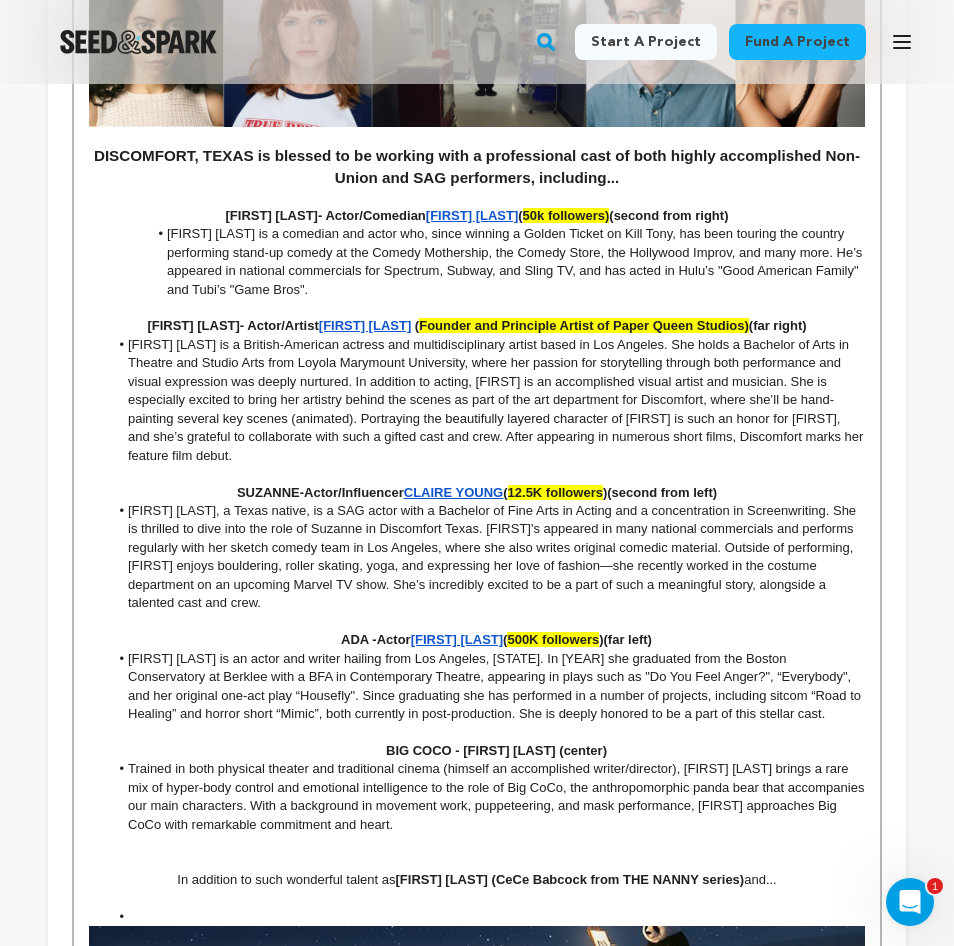 scroll, scrollTop: 2483, scrollLeft: 0, axis: vertical 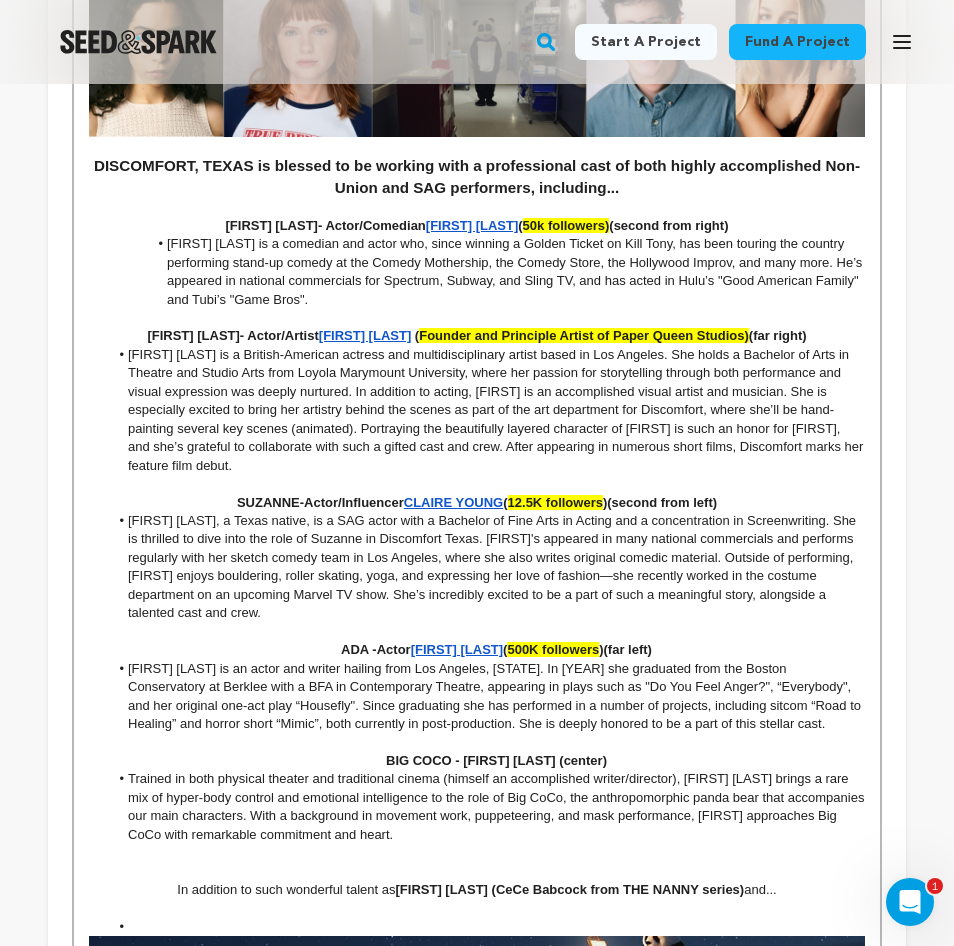click on "Jack Shaw is a comedian and actor who, since winning a Golden Ticket on Kill Tony, has been touring the country performing stand-up comedy at the Comedy Mothership, the Comedy Store, the Hollywood Improv, and many more. He’s appeared in national commercials for Spectrum, Subway, and Sling TV, and has acted in Hulu’s "Good American Family" and Tubi’s "Game Bros"." at bounding box center [487, 272] 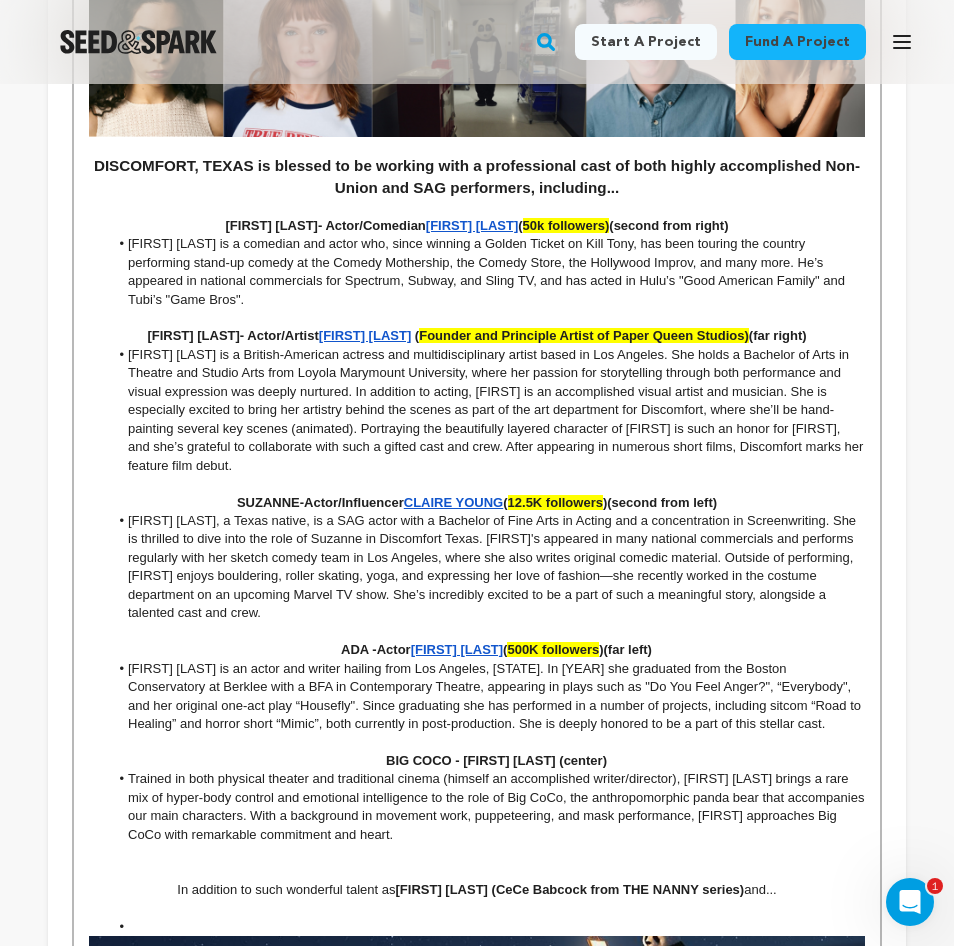 click on "JANE HINES  - Actor/Artist  Mallory Higgins   ( Founder and Principle Artist of Paper Queen Studios)  (far right)" at bounding box center (477, 336) 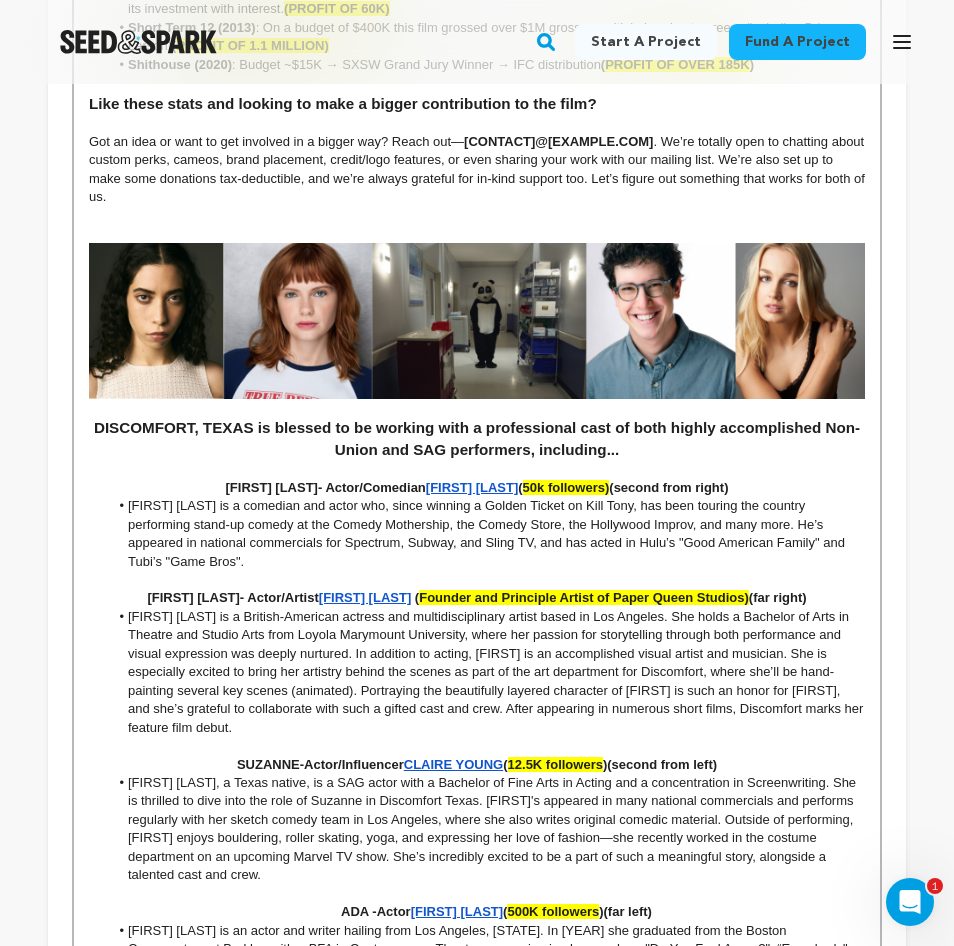 scroll, scrollTop: 2258, scrollLeft: 0, axis: vertical 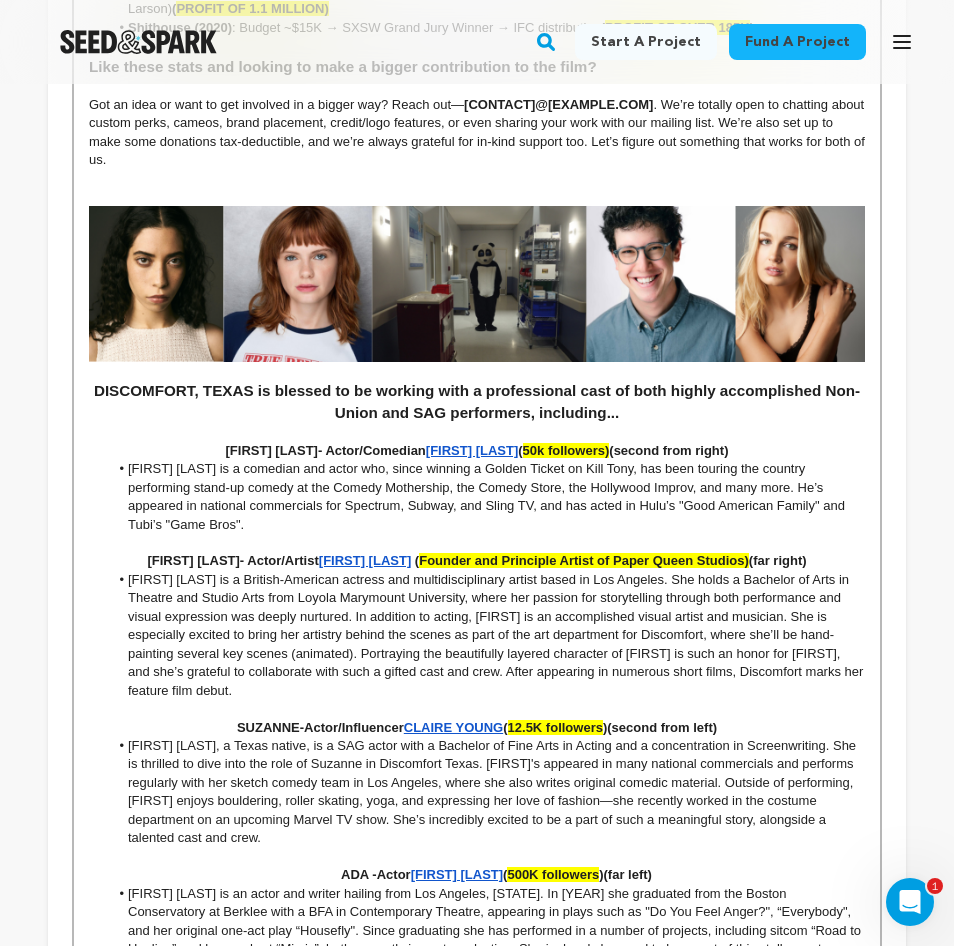 drag, startPoint x: 409, startPoint y: 566, endPoint x: 312, endPoint y: 565, distance: 97.00516 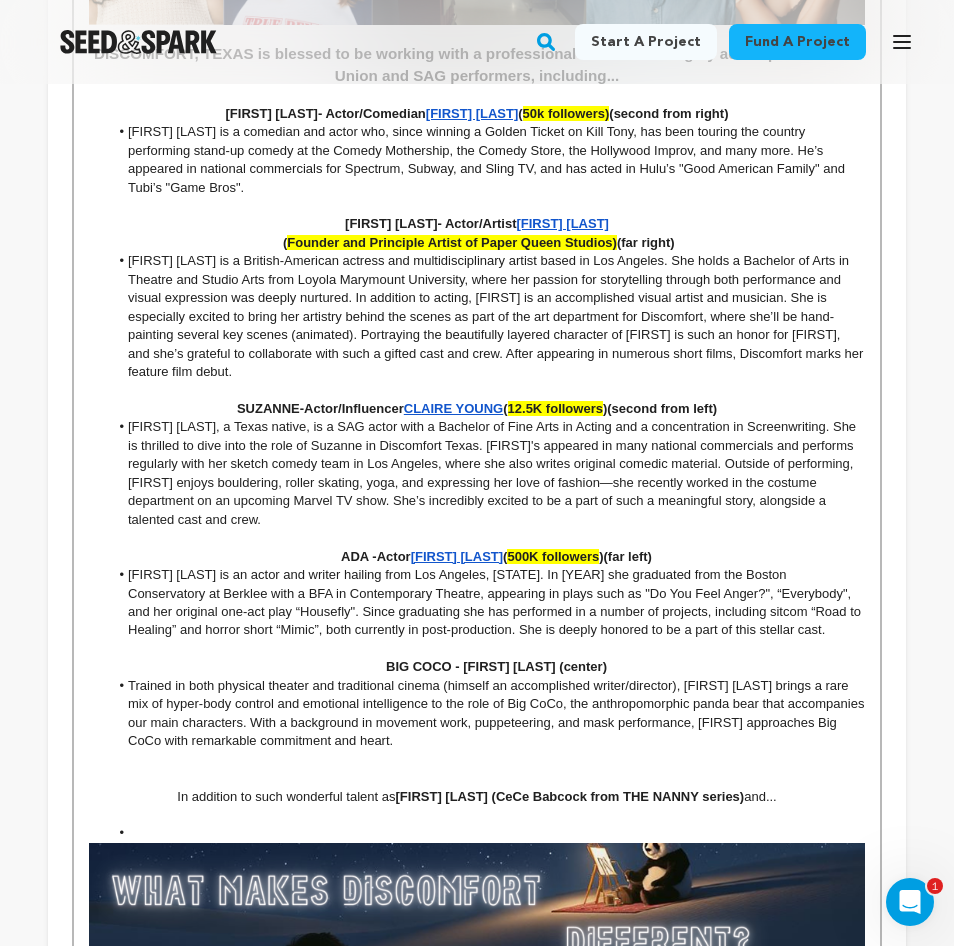 scroll, scrollTop: 2598, scrollLeft: 0, axis: vertical 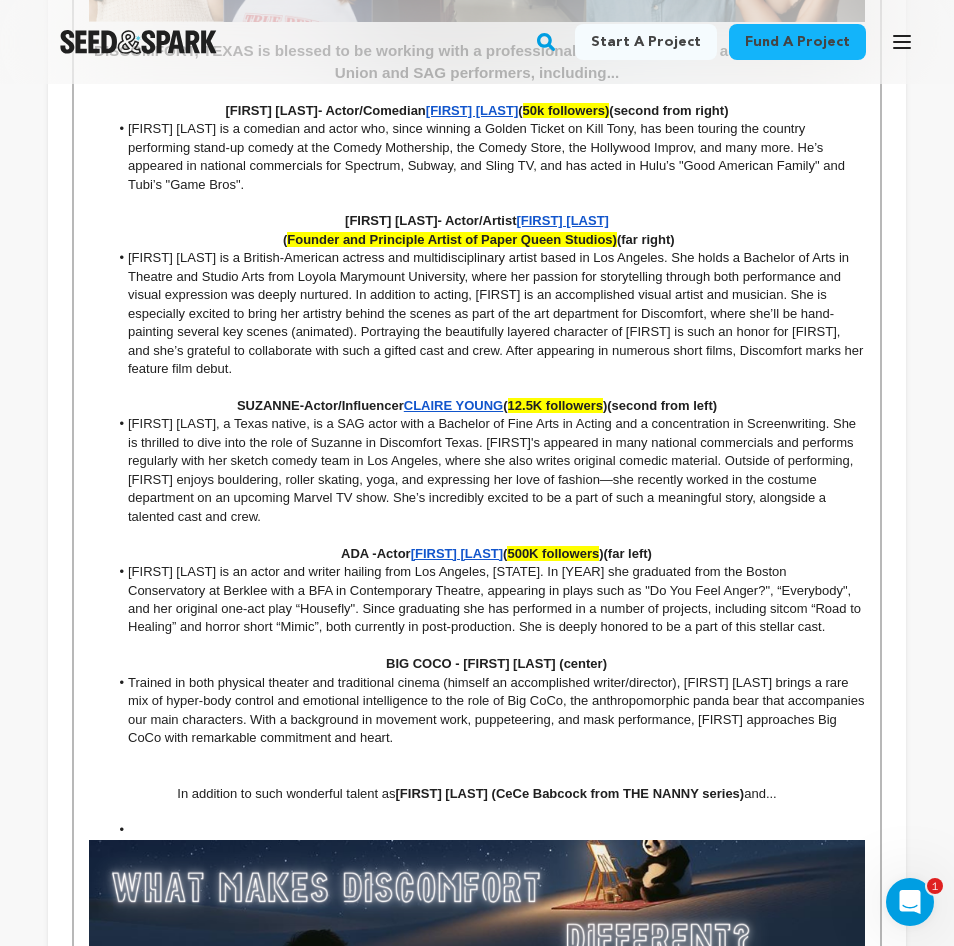 click on "Mallory Higgins is a British-American actress and multidisciplinary artist based in Los Angeles. She holds a Bachelor of Arts in Theatre and Studio Arts from Loyola Marymount University, where her passion for storytelling through both performance and visual expression was deeply nurtured. In addition to acting, Mallory is an accomplished visual artist and musician. She is especially excited to bring her artistry behind the scenes as part of the art department for Discomfort, where she’ll be hand-painting several key scenes (animated). Portraying the beautifully layered character of Jane is such an honor for Mallory, and she’s grateful to collaborate with such a gifted cast and crew. After appearing in numerous short films, Discomfort marks her feature film debut." at bounding box center (487, 313) 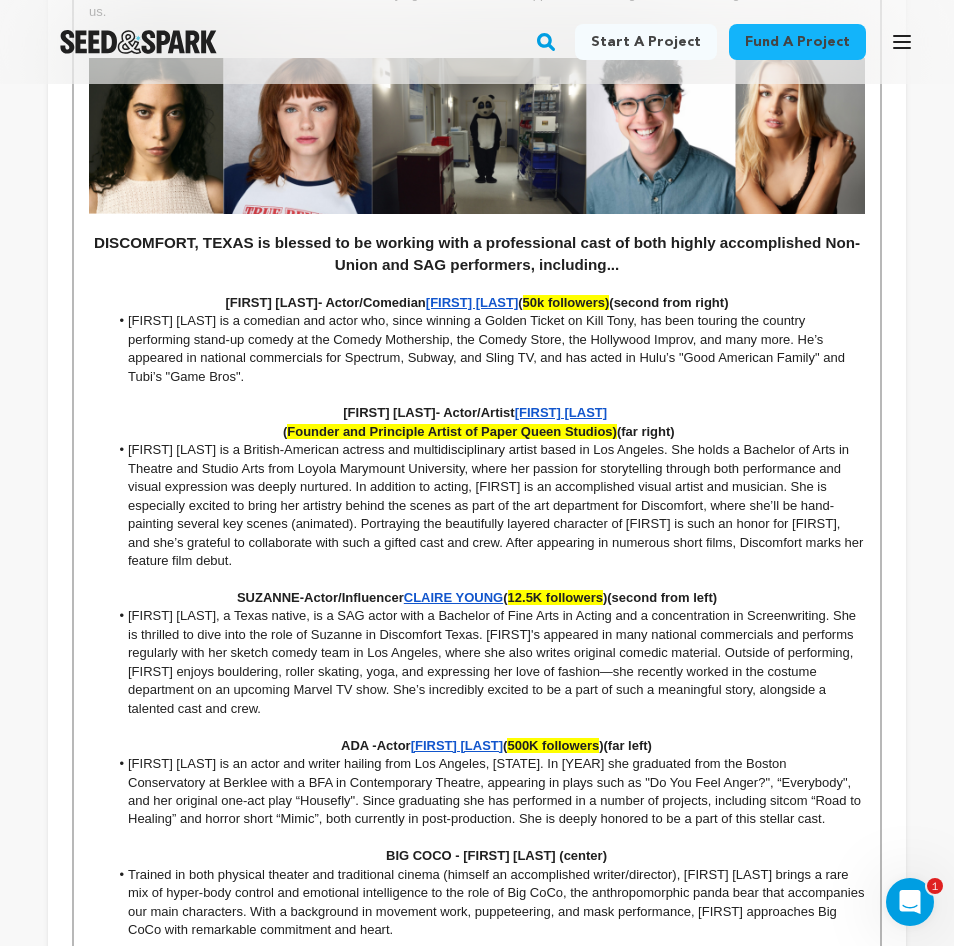 scroll, scrollTop: 2402, scrollLeft: 0, axis: vertical 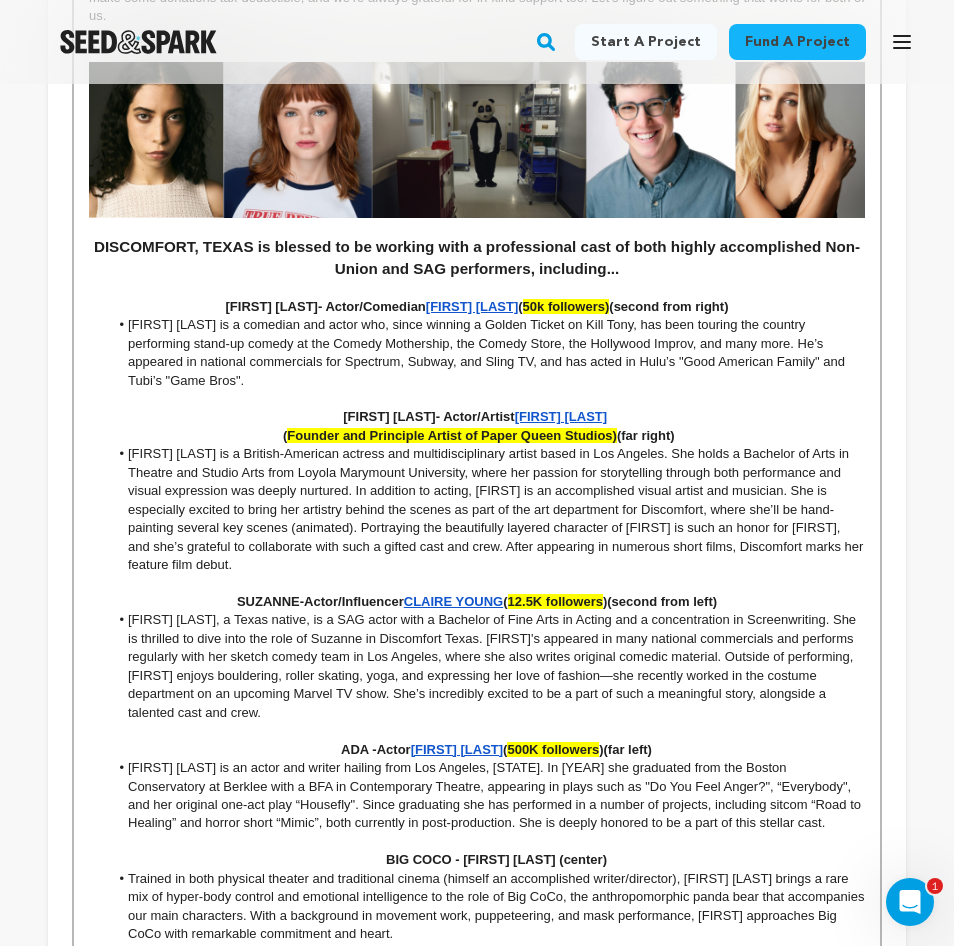 click on "(" at bounding box center [520, 306] 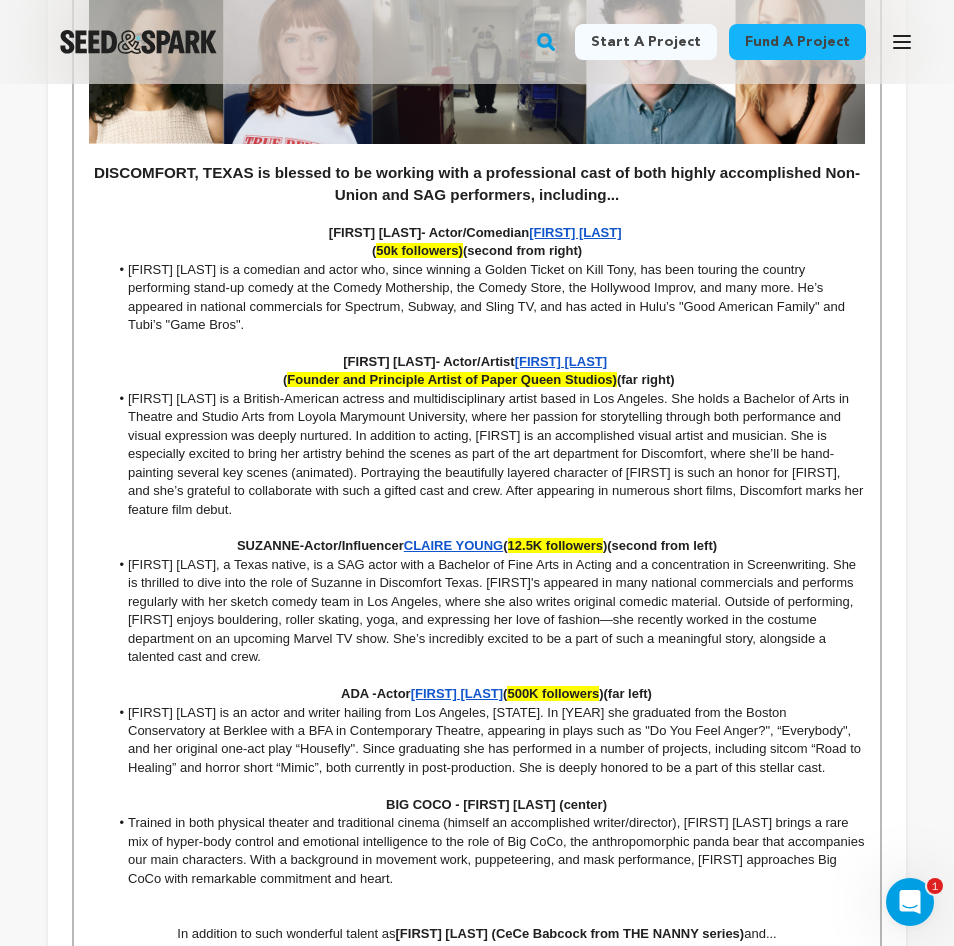 scroll, scrollTop: 2516, scrollLeft: 0, axis: vertical 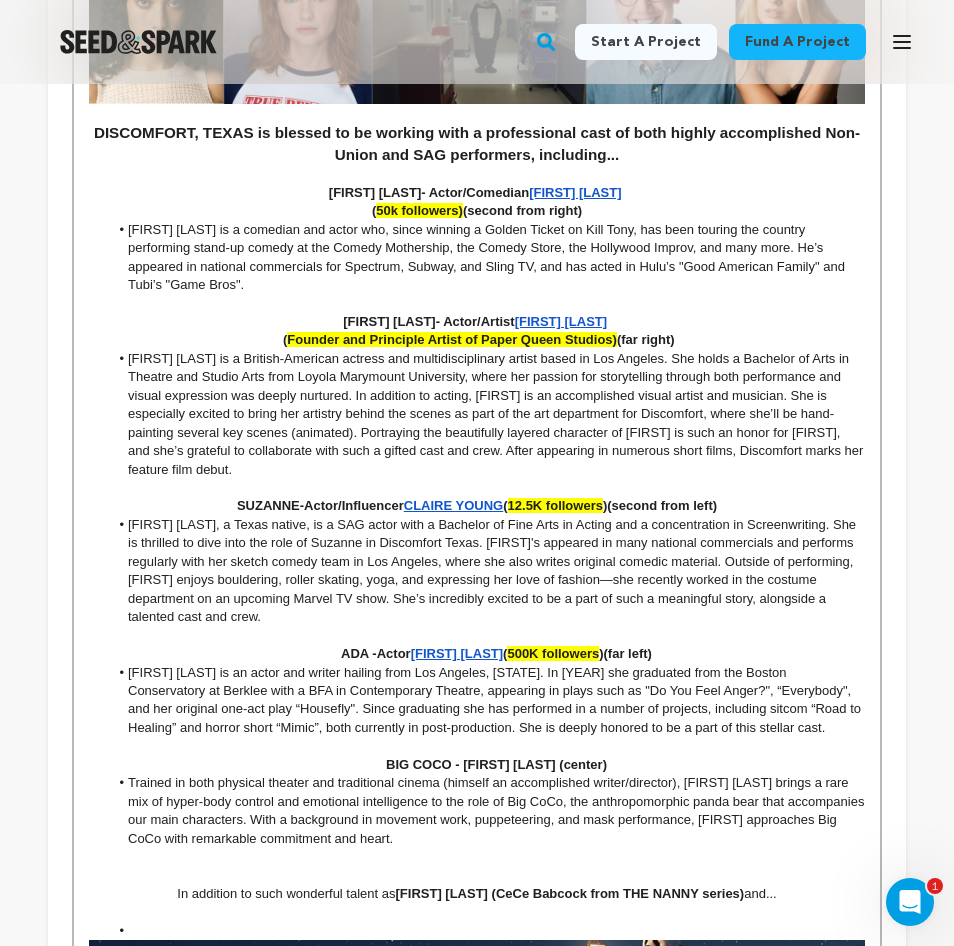 click on "(" at bounding box center (505, 505) 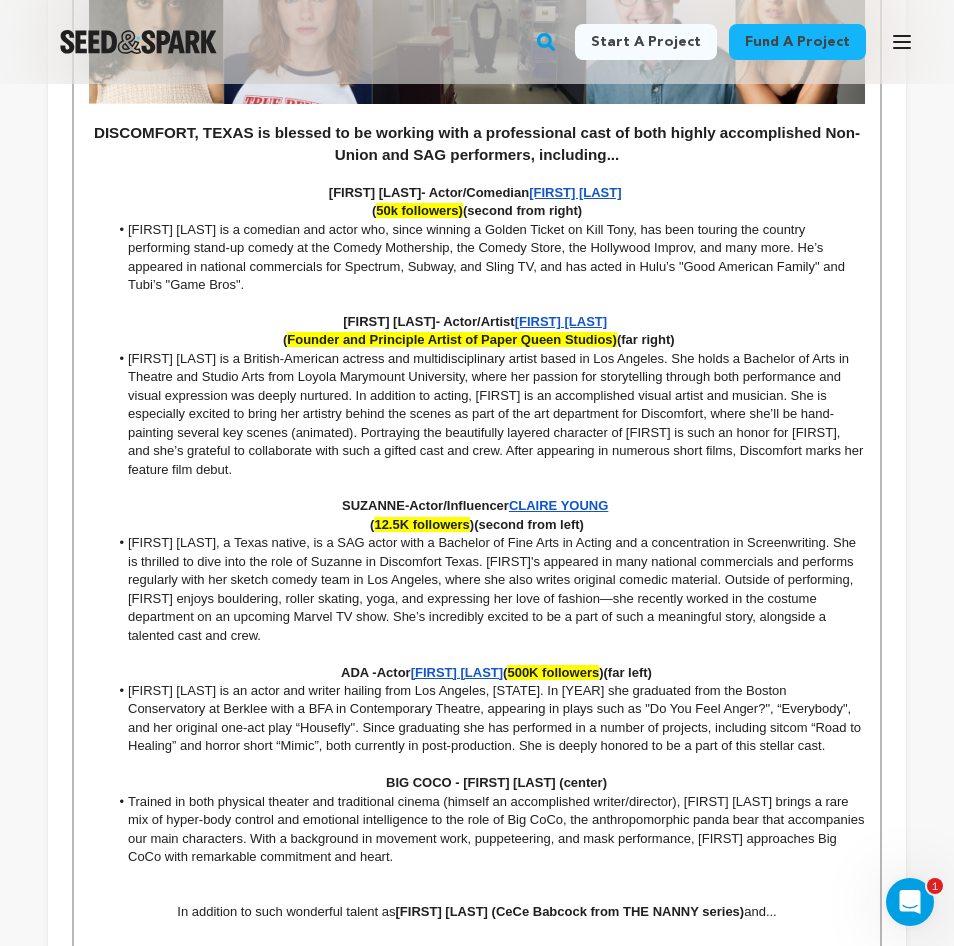 click on "(" at bounding box center [505, 672] 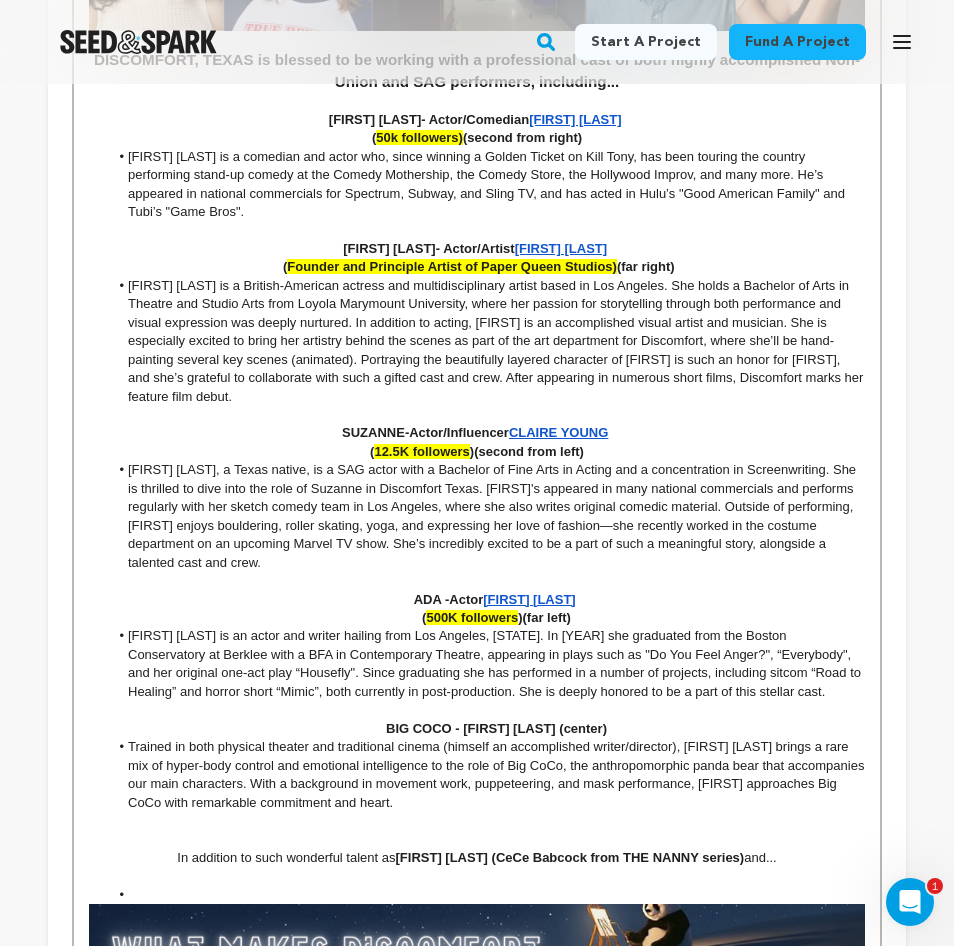 scroll, scrollTop: 2553, scrollLeft: 0, axis: vertical 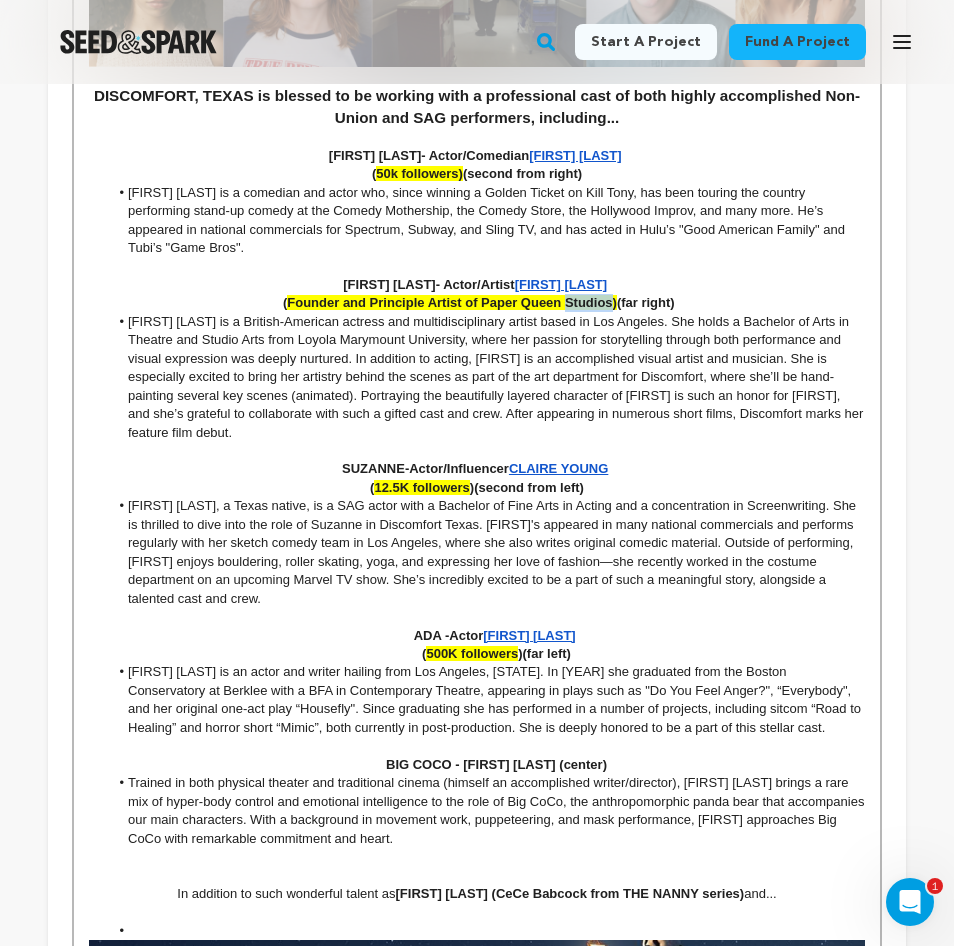 drag, startPoint x: 608, startPoint y: 306, endPoint x: 563, endPoint y: 308, distance: 45.044422 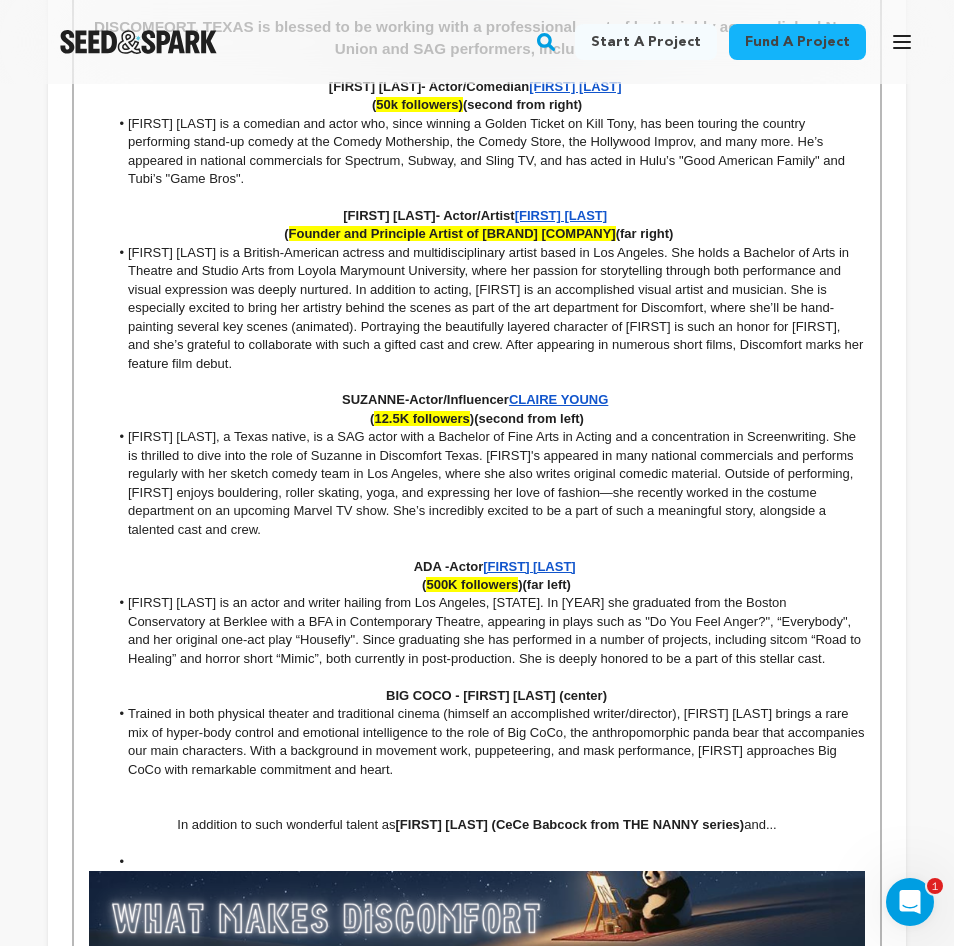 scroll, scrollTop: 2623, scrollLeft: 0, axis: vertical 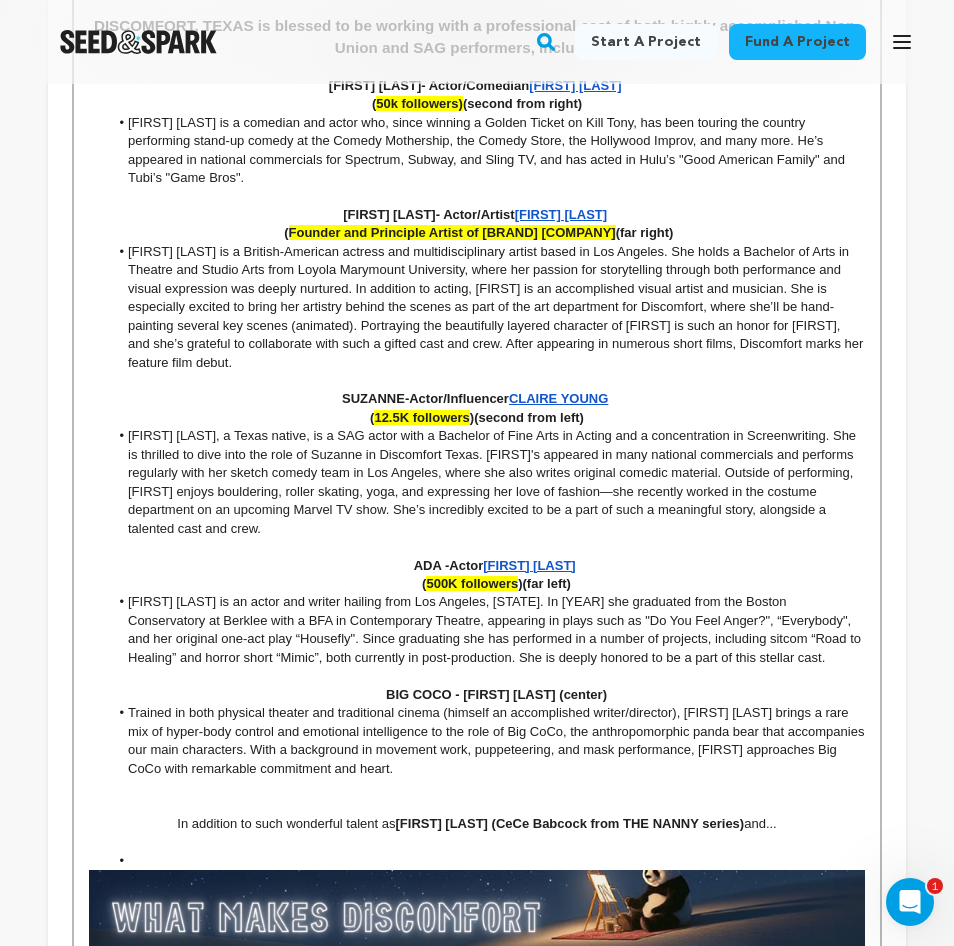 click on "Founder and Principle Artist of Paper Queen Co.)" at bounding box center (452, 232) 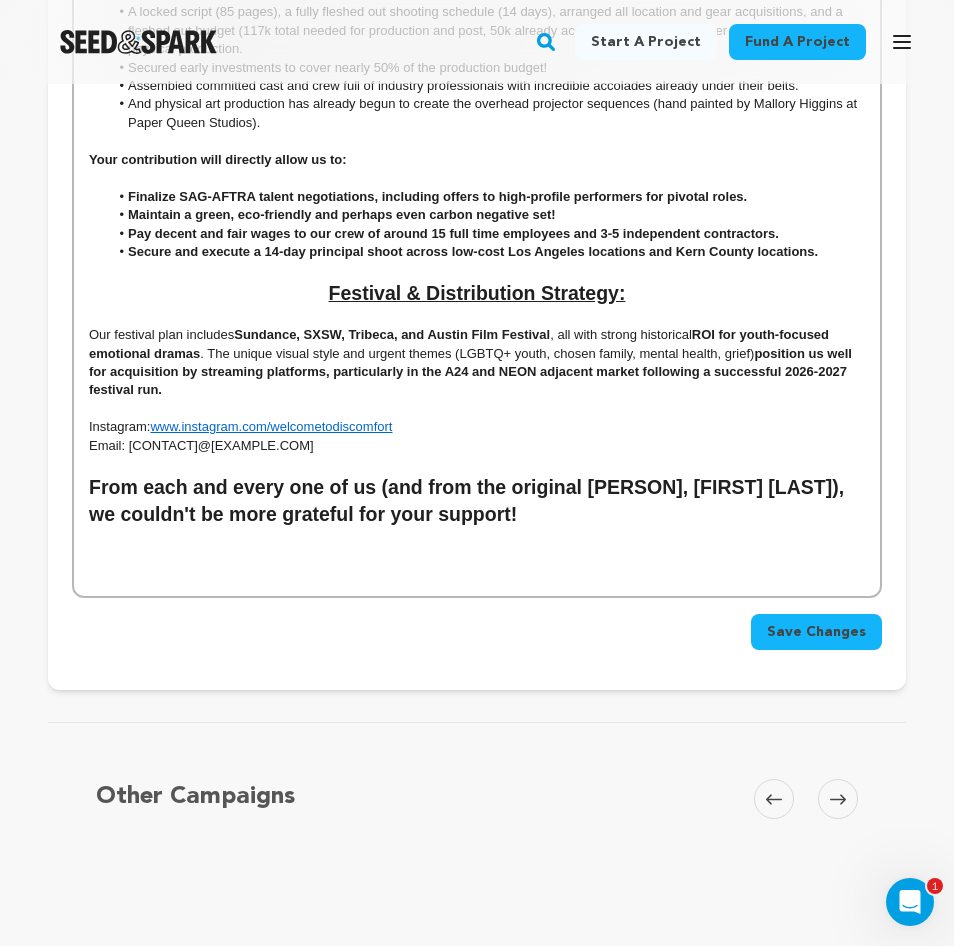 scroll, scrollTop: 4182, scrollLeft: 0, axis: vertical 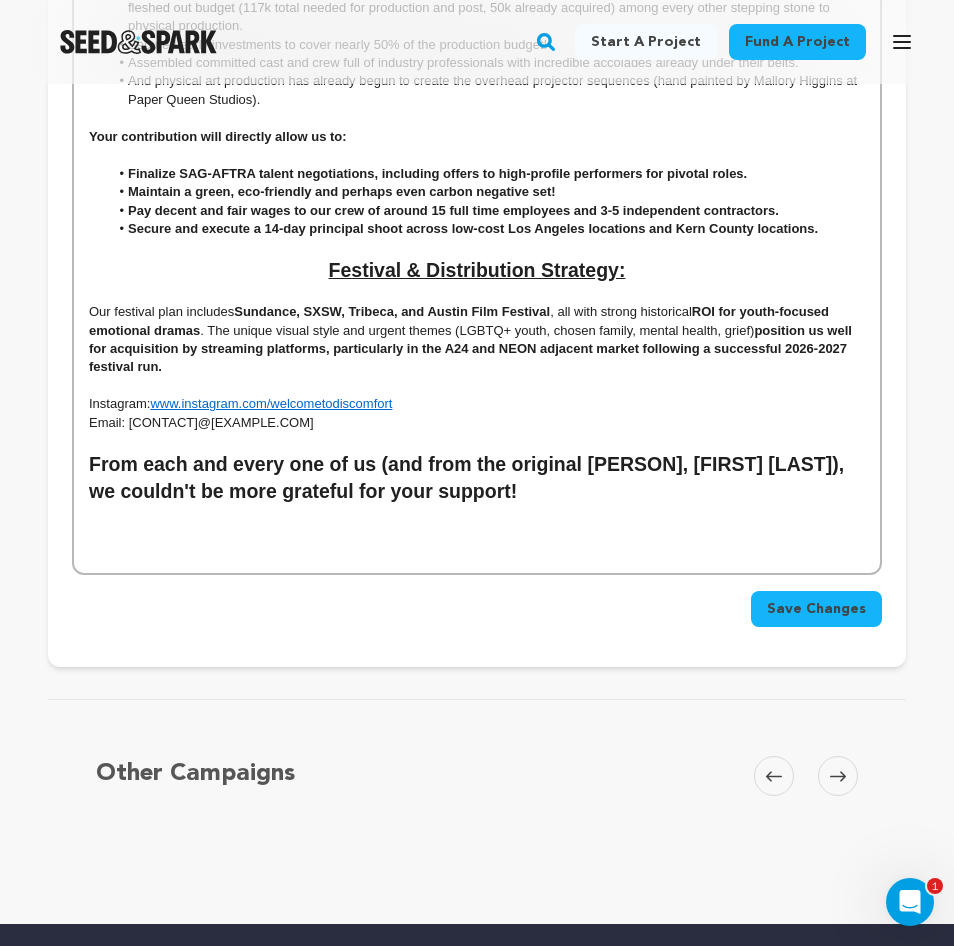 click on "Save Changes" at bounding box center [816, 609] 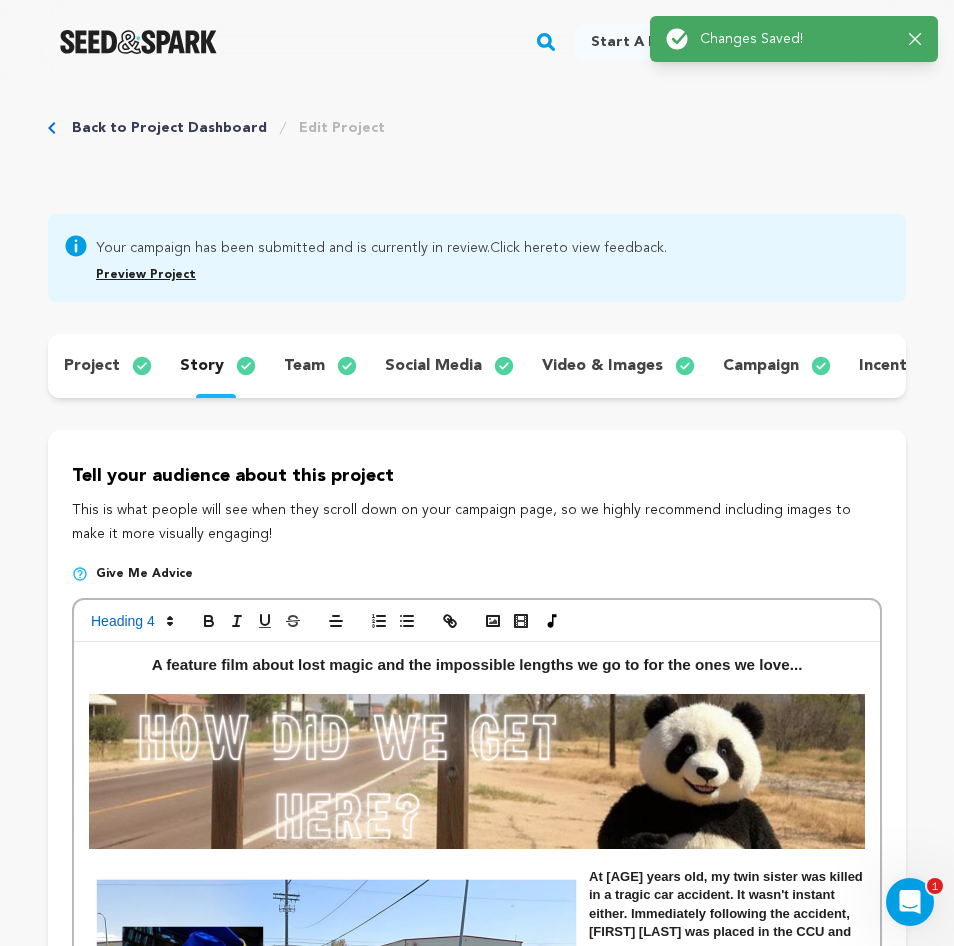 scroll, scrollTop: 0, scrollLeft: 0, axis: both 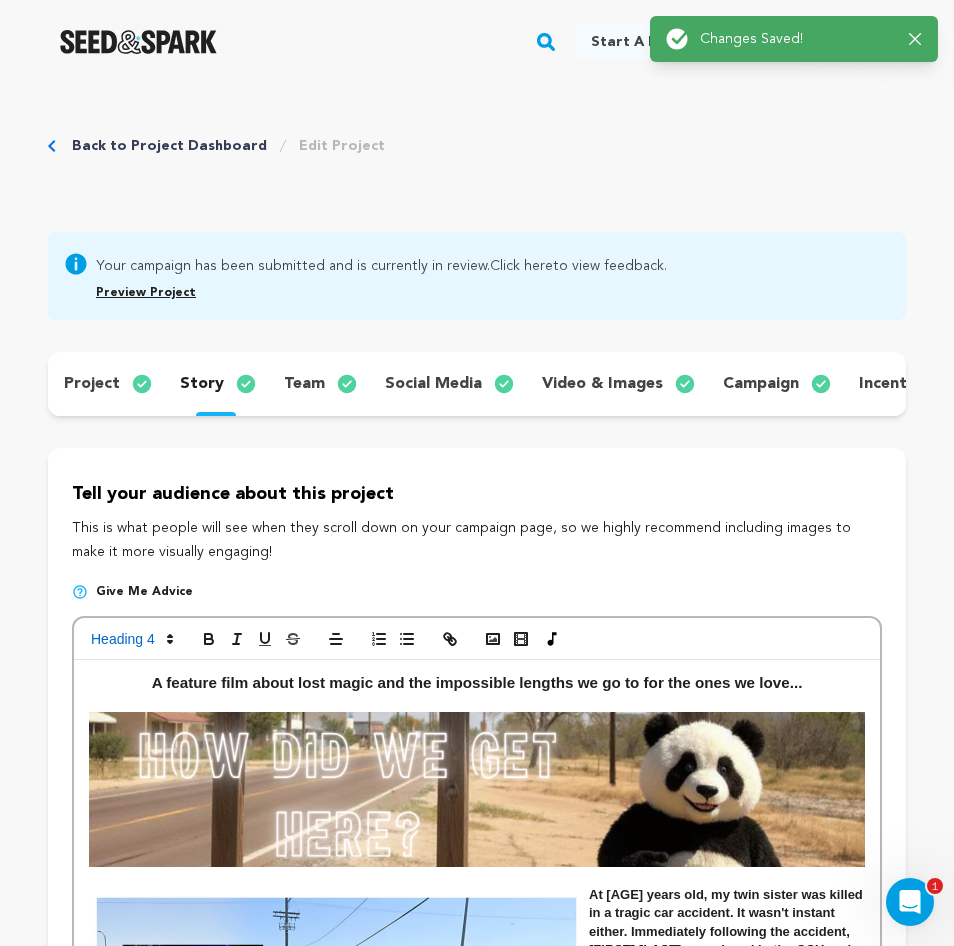 click on "team" at bounding box center (304, 384) 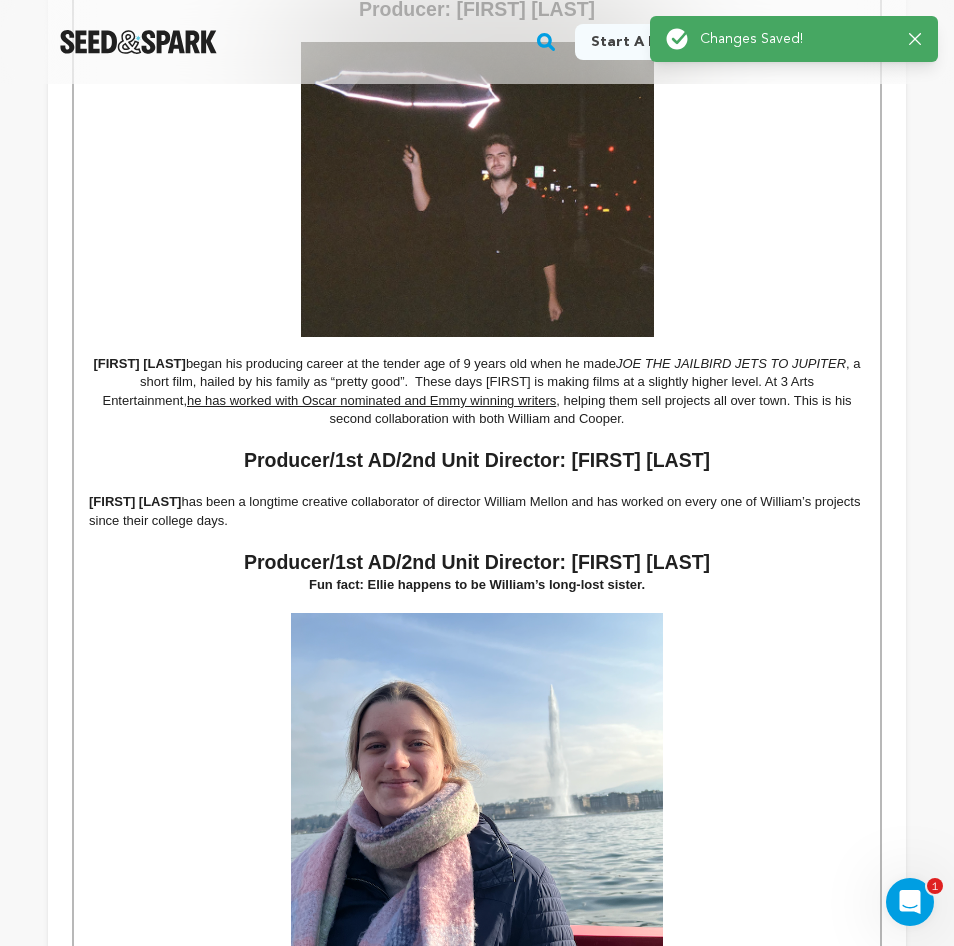 scroll, scrollTop: 2300, scrollLeft: 0, axis: vertical 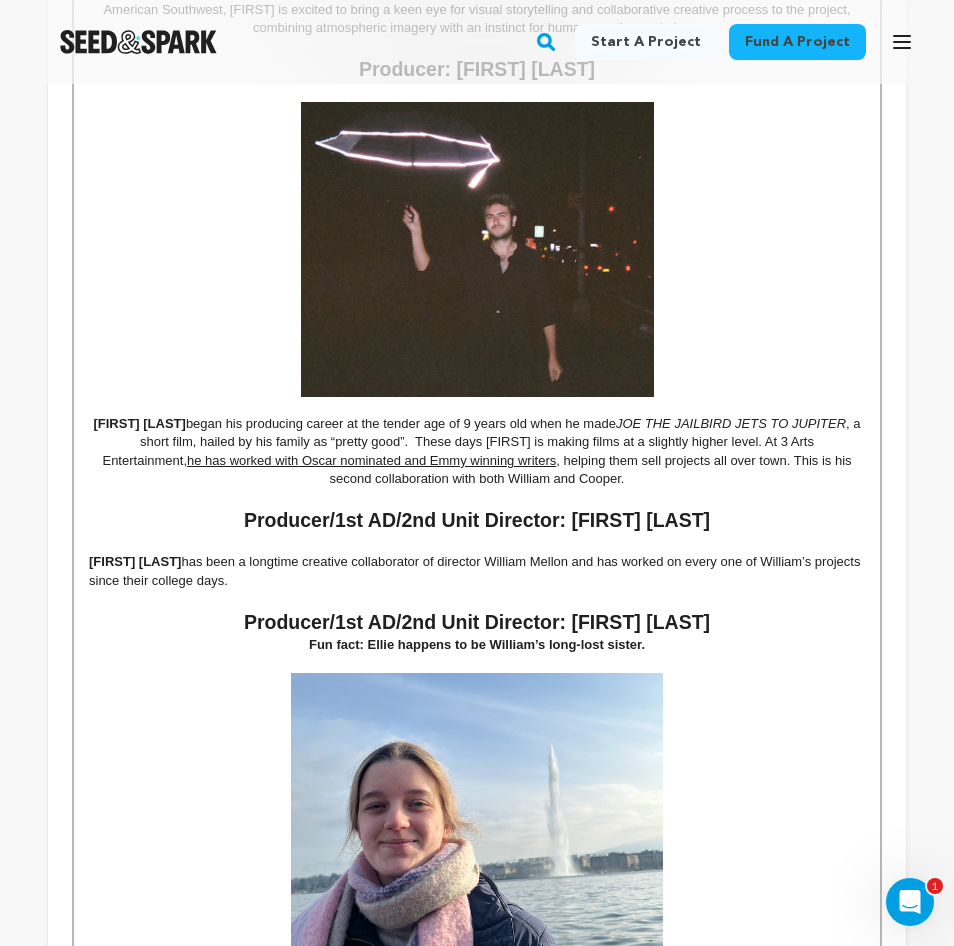 click on "Raye Helvig  has been a longtime creative collaborator of director William Mellon and has worked on every one of William’s projects since their college days." at bounding box center [477, 571] 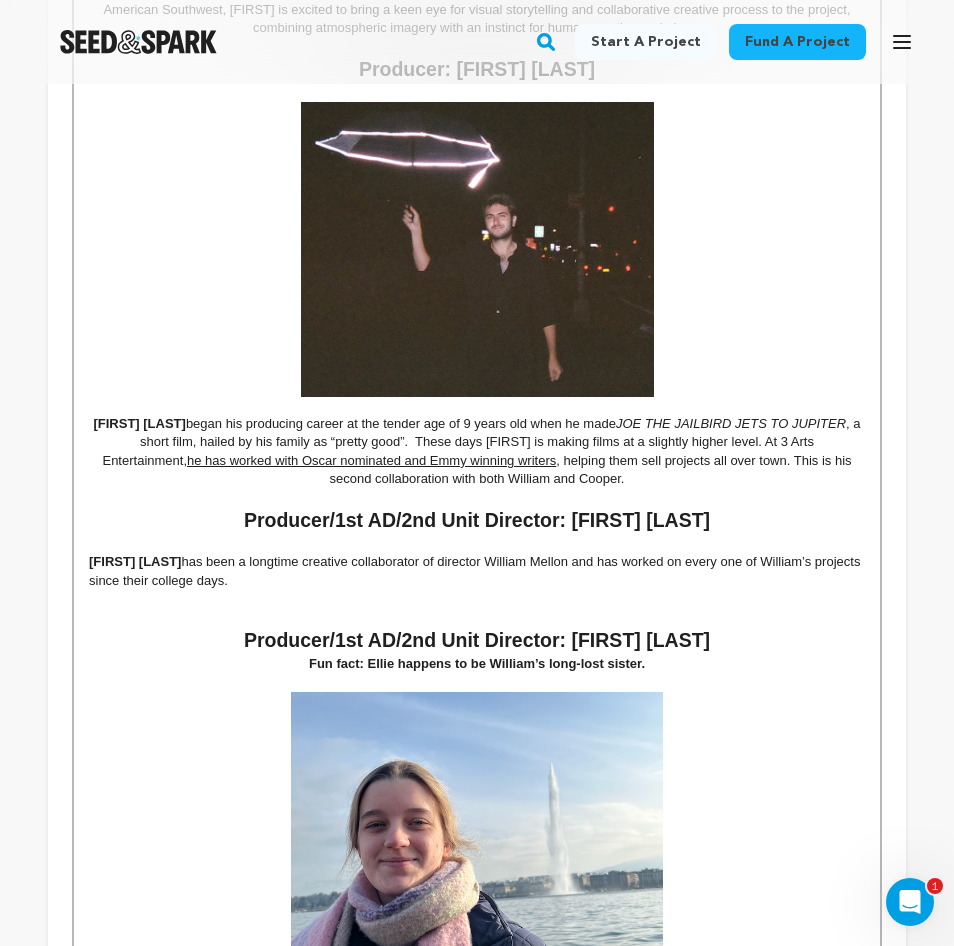 scroll, scrollTop: 626, scrollLeft: 0, axis: vertical 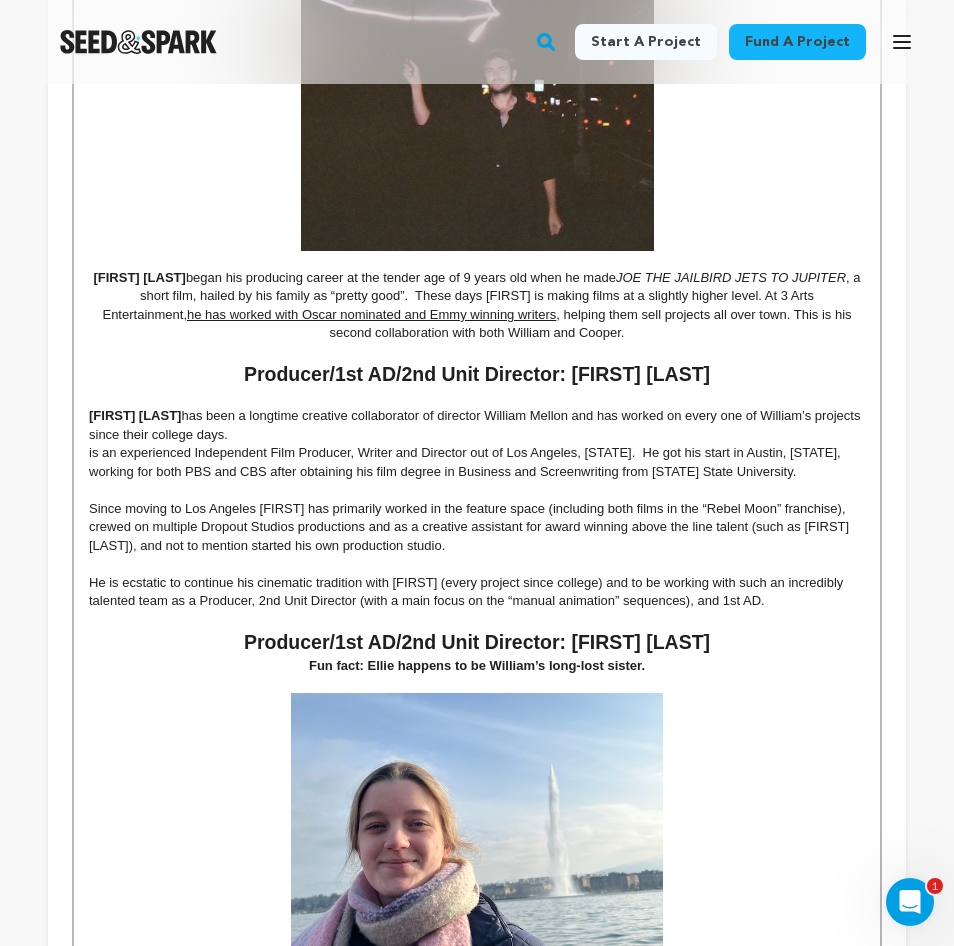 click on "Raye Helvig is an experienced Independent Film Producer, Writer and Director out of Los Angeles, California.  He got his start in Austin, TX, working for both PBS and CBS after obtaining his film degree in Business and Screenwriting from Texas State University." at bounding box center (477, 462) 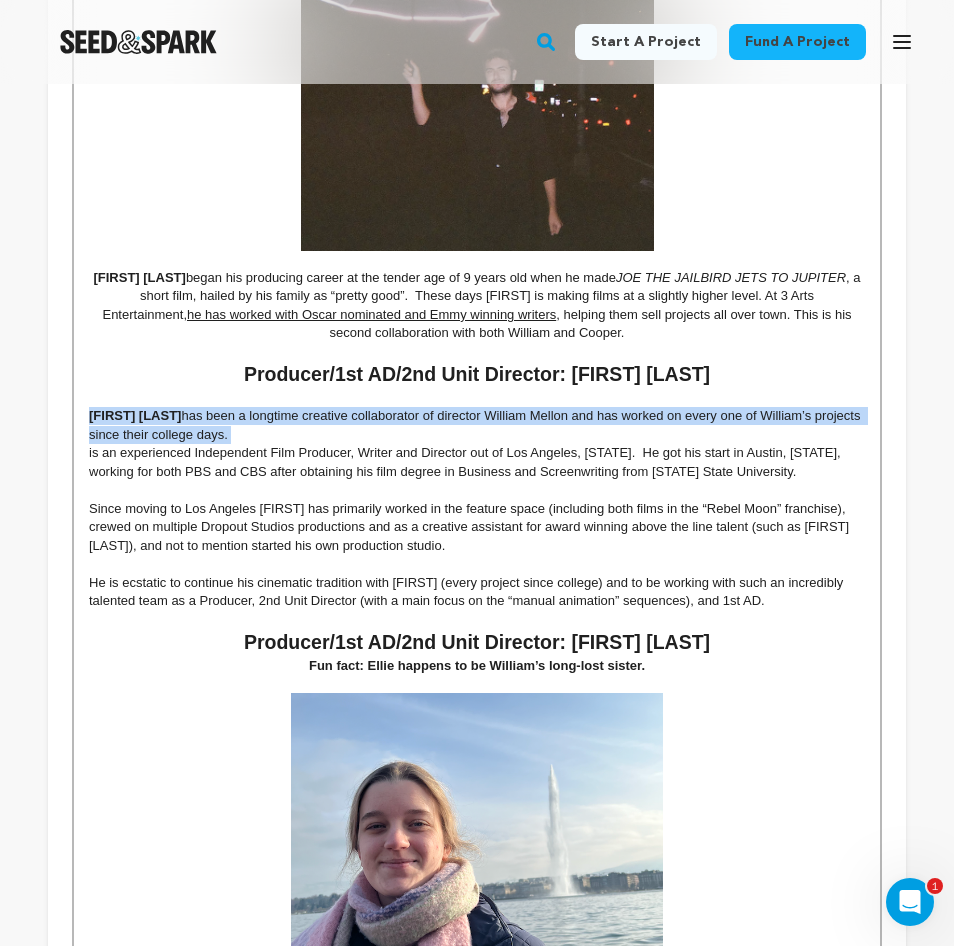 drag, startPoint x: 88, startPoint y: 455, endPoint x: 85, endPoint y: 422, distance: 33.13608 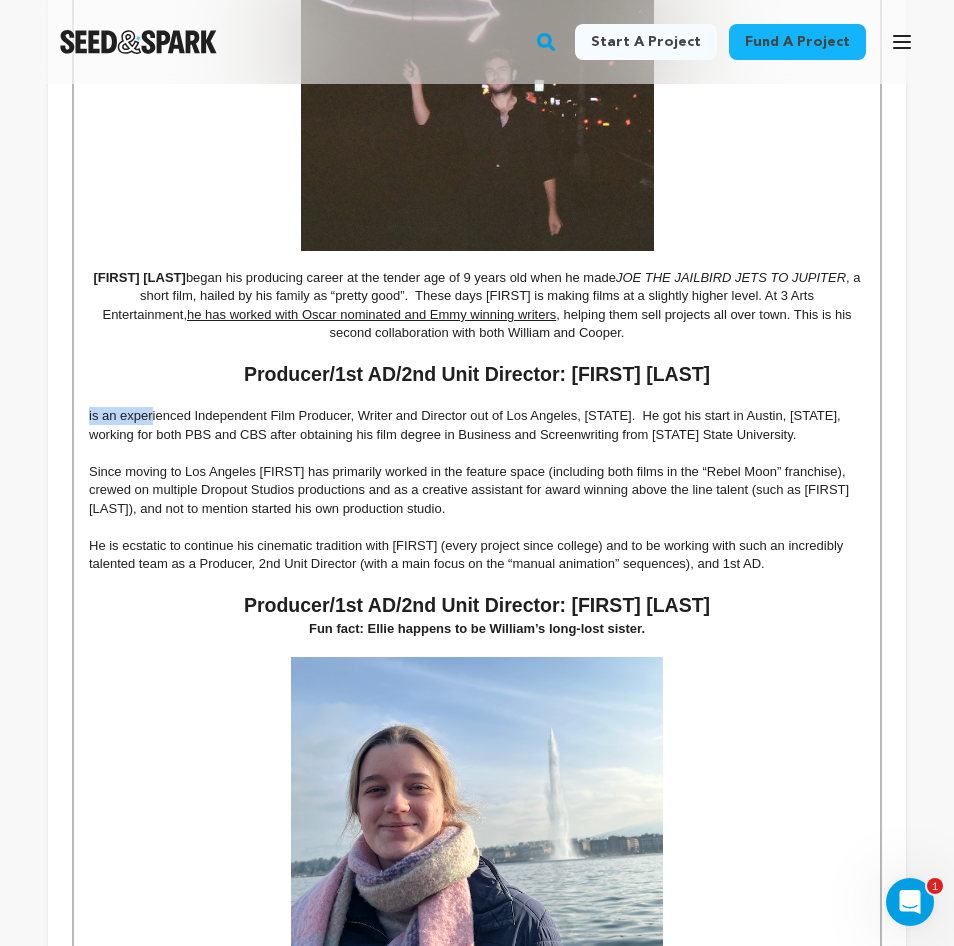 drag, startPoint x: 158, startPoint y: 422, endPoint x: 67, endPoint y: 419, distance: 91.04944 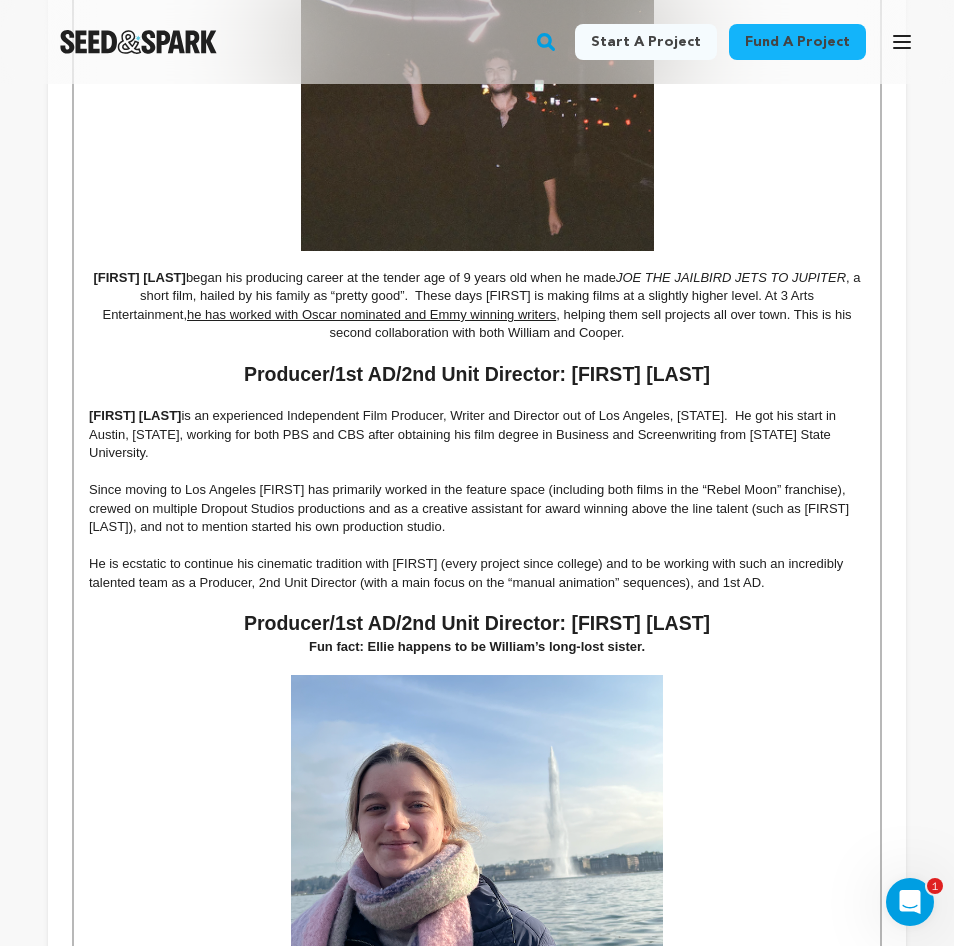 click at bounding box center (477, 472) 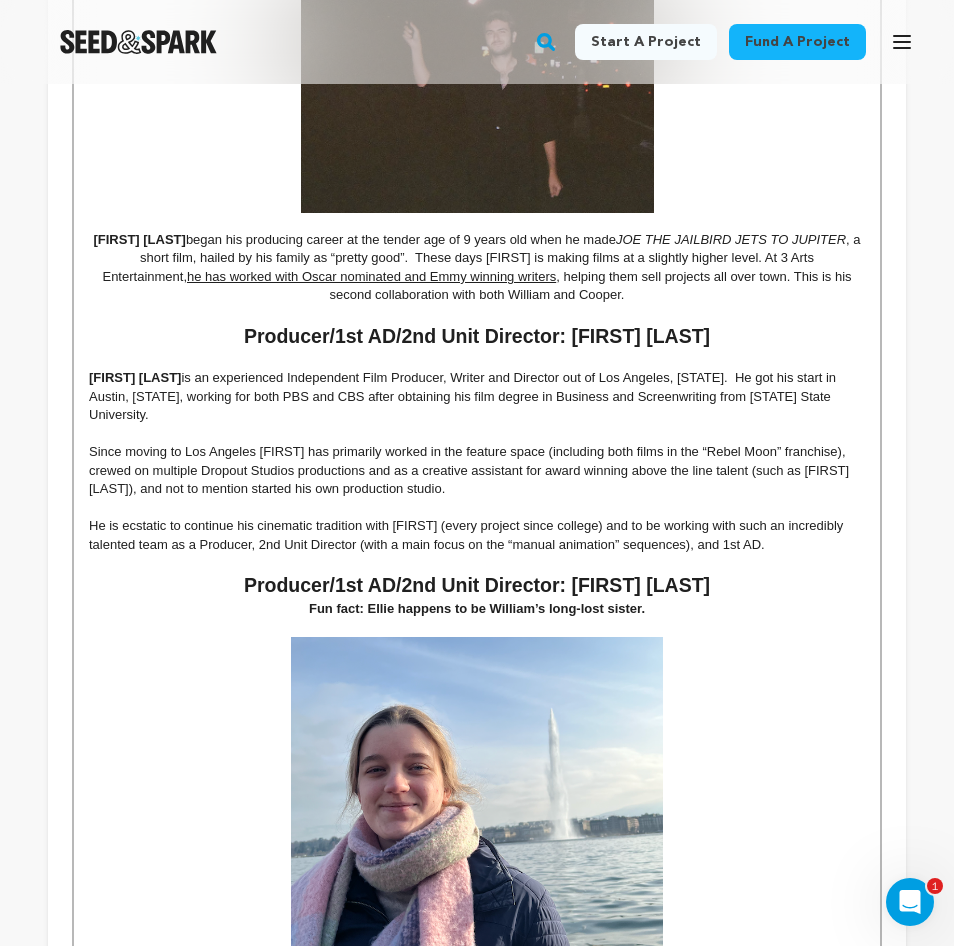 scroll, scrollTop: 2489, scrollLeft: 0, axis: vertical 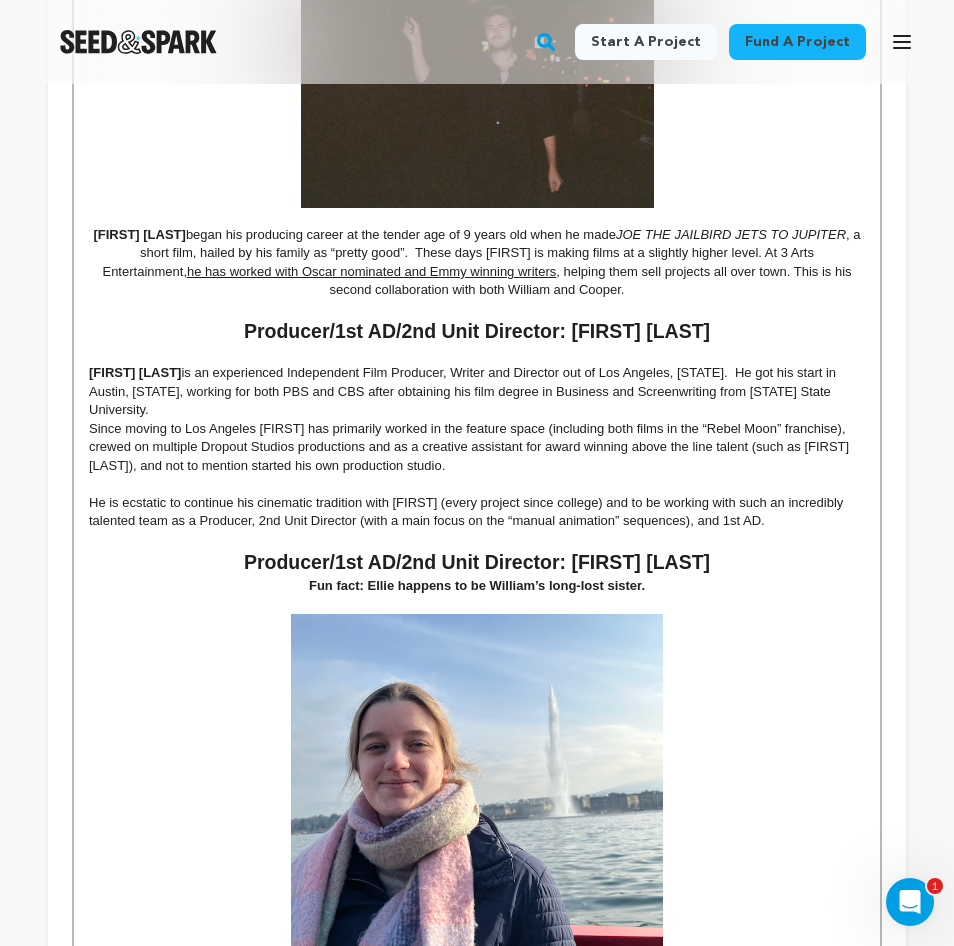 click on "Since moving to Los Angeles Raye has primarily worked in the feature space (including both films in the “Rebel Moon” franchise), crewed on multiple Dropout Studios productions and as a creative assistant for award winning above the line talent (such as Anthony Bagarozzi), and not to mention started his own production studio." at bounding box center (477, 447) 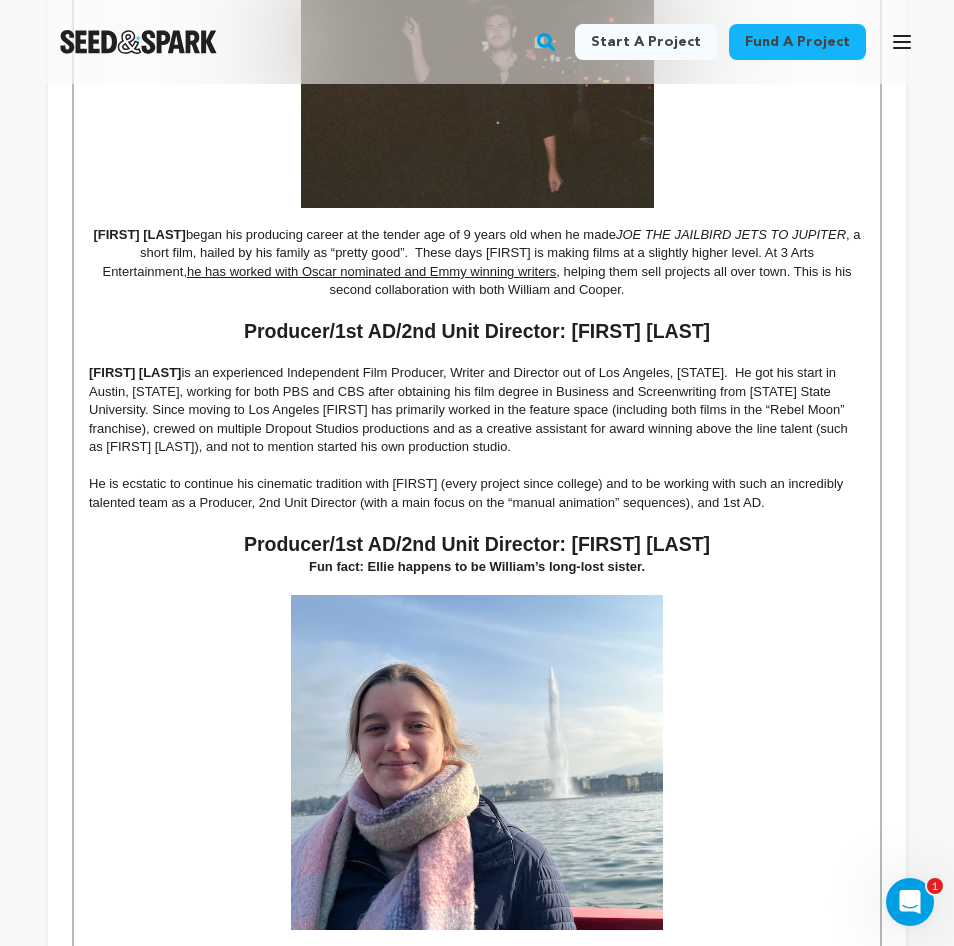 type 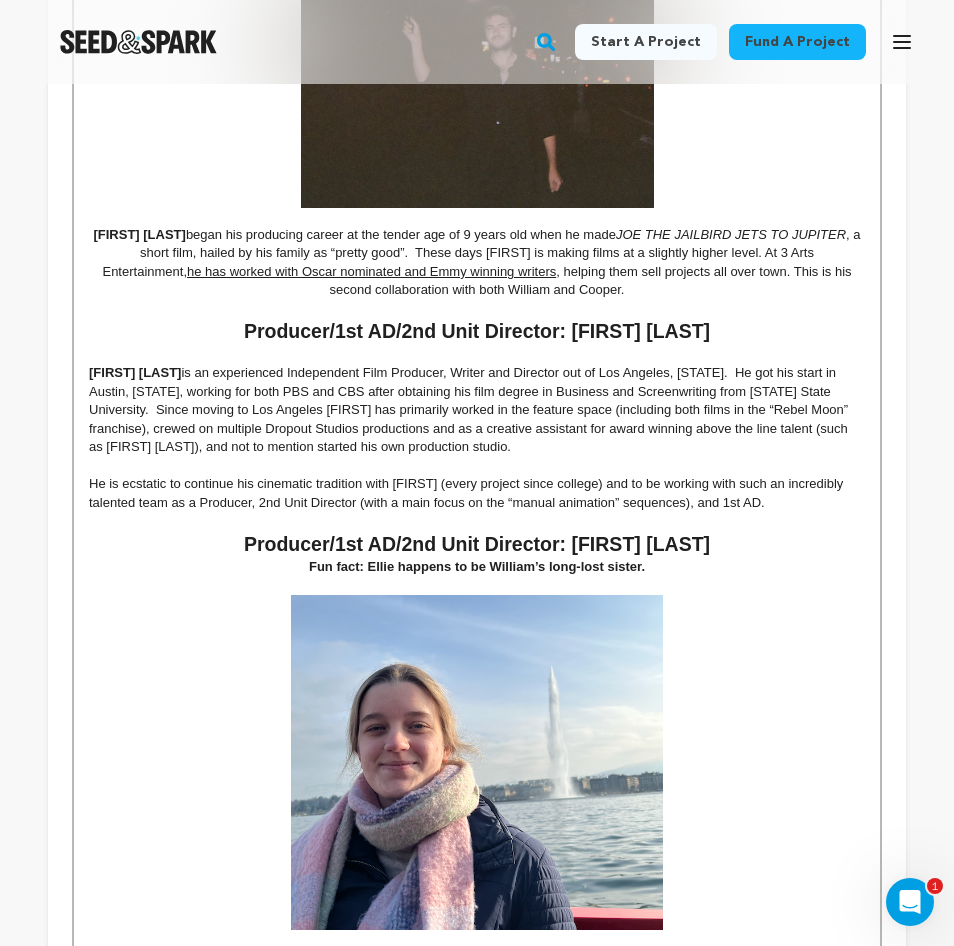 click on "The creative force behind  DISCOMFORT, TX  is cadre of filmmakers with deep industry experience and a shared commitment to bold, personal storytelling. Director, Writer and Producer:  William Mellon   William Mellon  grew up with his twin sister, Nora, in a historic theater in North Hollywood surrounded by artistry and has spent over a decade working in different creative capacities across commercial and narrative projects for clients like Disney and T-Mobile, as well as producing short films such as  UNACHIEVABLE SOUND OF SILENCE  (2022) and the upcoming feature film  MIRROR IMAG E (2026) in the independent space. This marks his feature directorial debut—a deeply personal film rooted in lived experience. Fun Fact: In 2022, William logged on to 23andMe and found out he had three other sisters he never knew existed. One of them is working on this film. Cinematographer: Cooper Lichacz Cooper Lichacz  is a commercial and narrative cinematographer born and raised in Los Angeles.  DISCOMFORT, TEXAS David Zalasin" at bounding box center (477, -155) 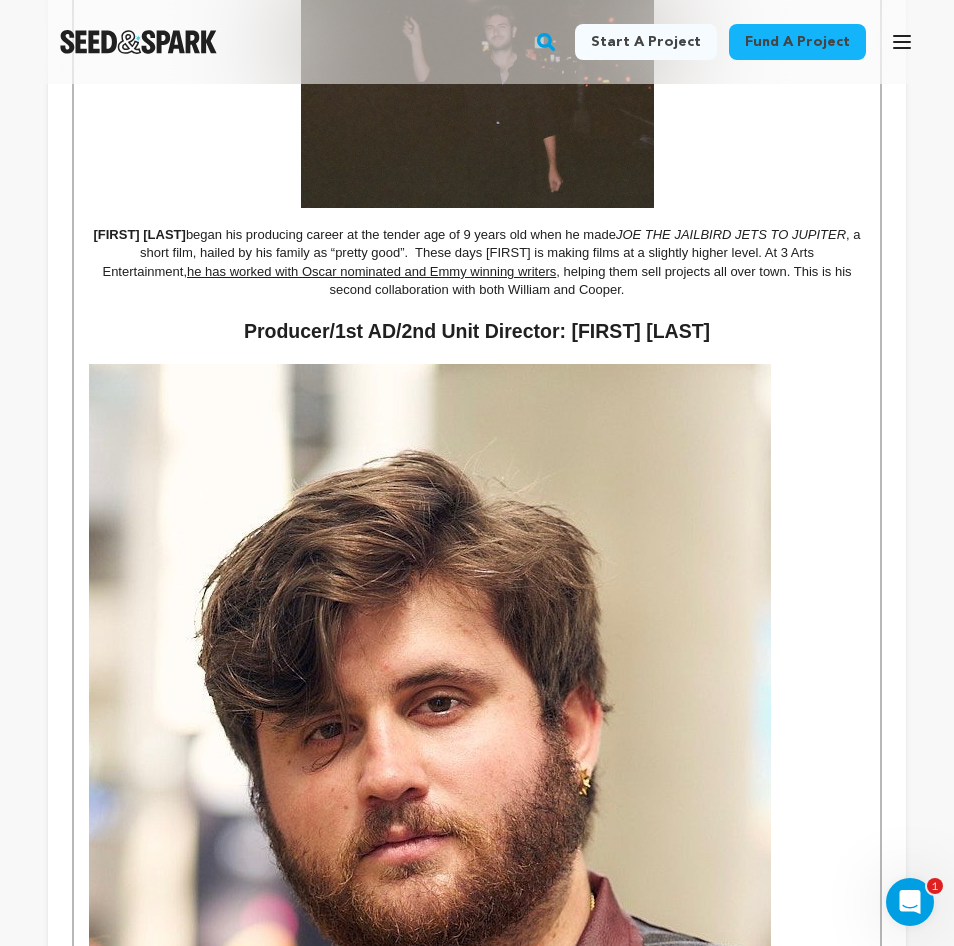 click at bounding box center [430, 752] 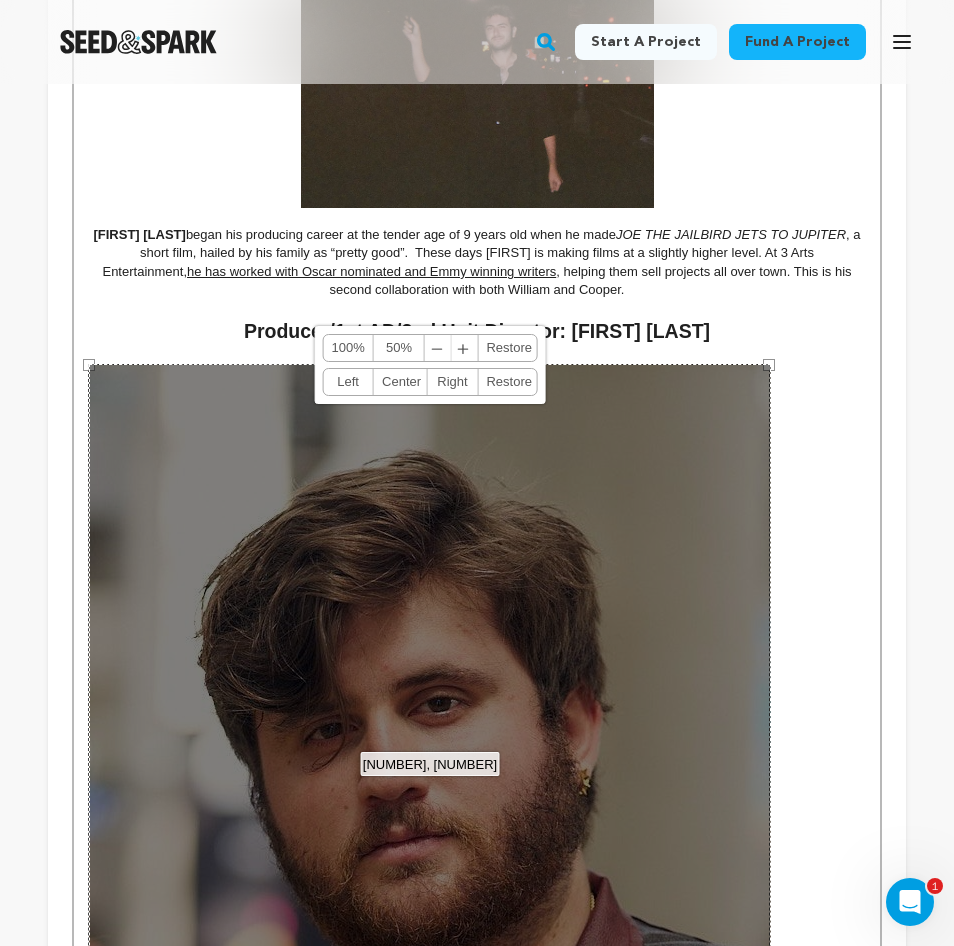 click on "682, 776
100%
50%
﹣
﹢
Restore
Left
Center
Right
Restore" at bounding box center (430, 752) 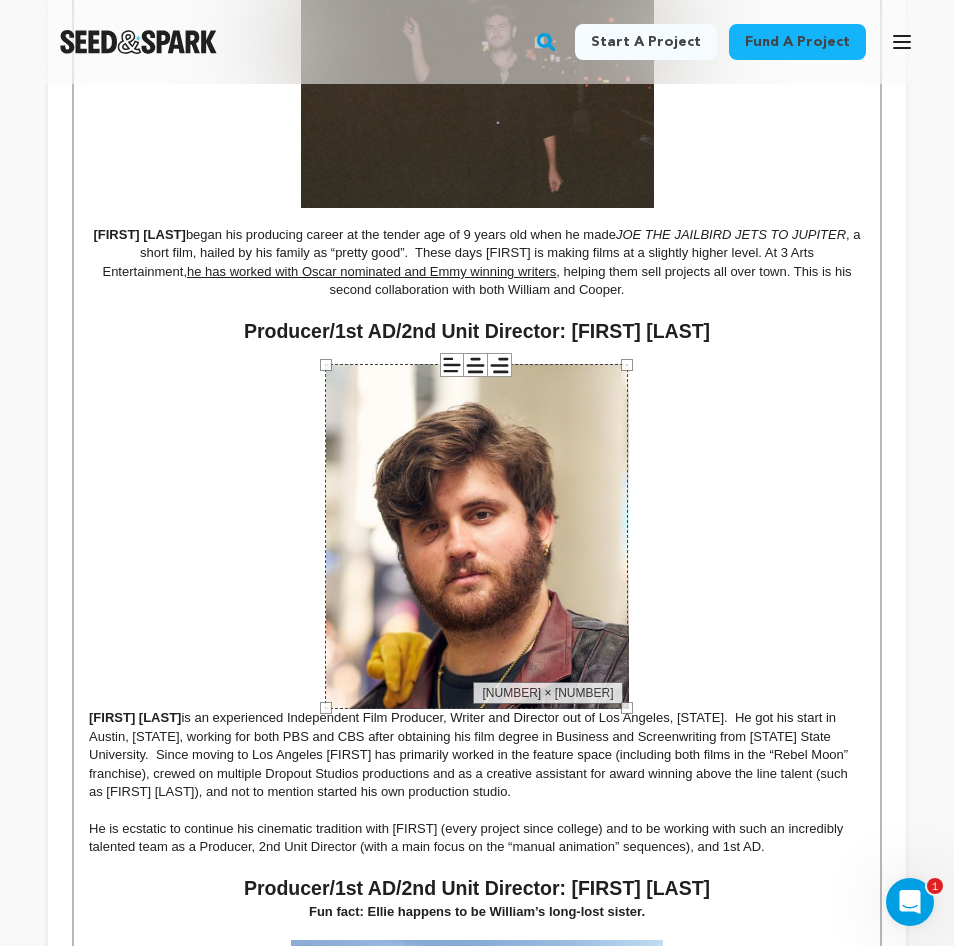 drag, startPoint x: 90, startPoint y: 369, endPoint x: 468, endPoint y: 718, distance: 514.47546 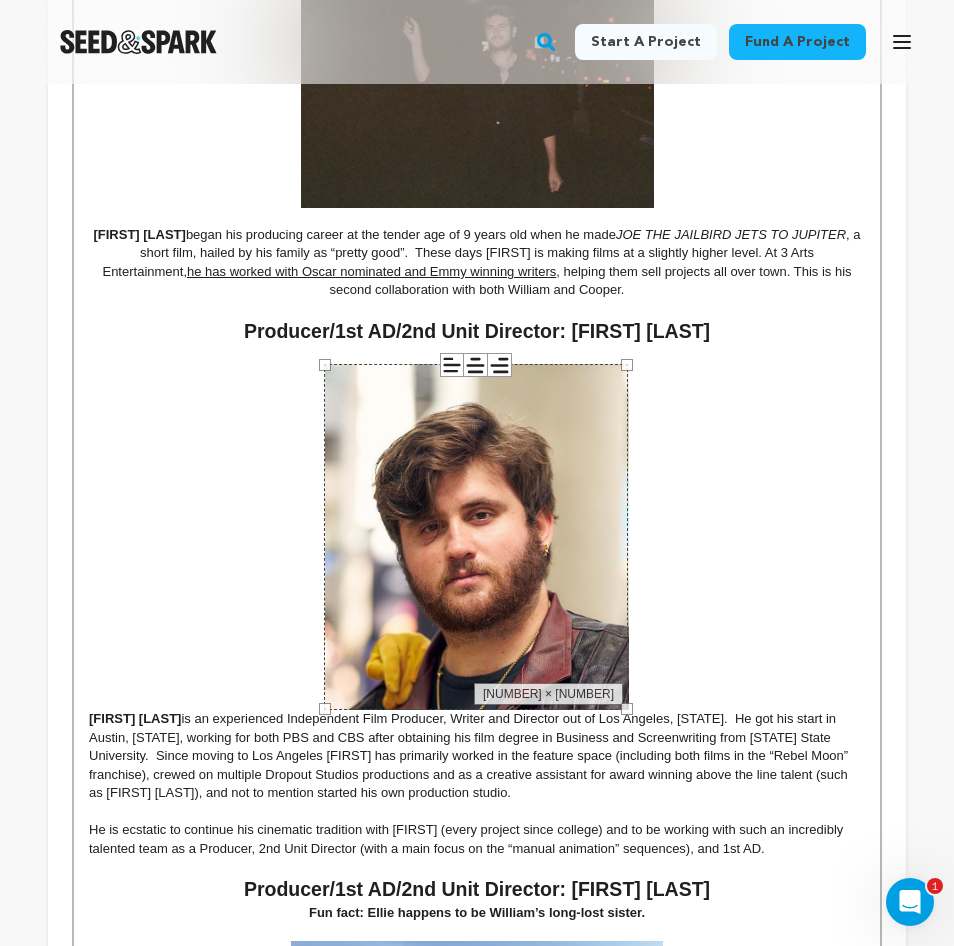 click on "ye Helvig" at bounding box center (477, 545) 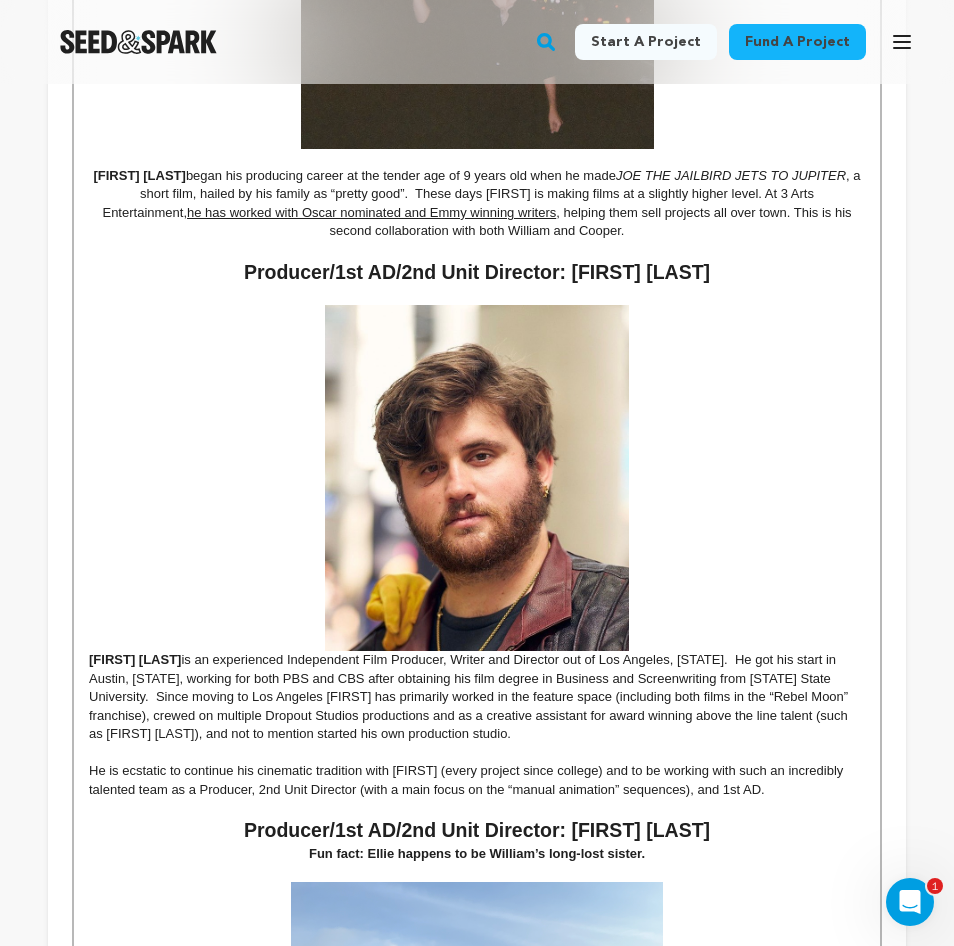 scroll, scrollTop: 2564, scrollLeft: 0, axis: vertical 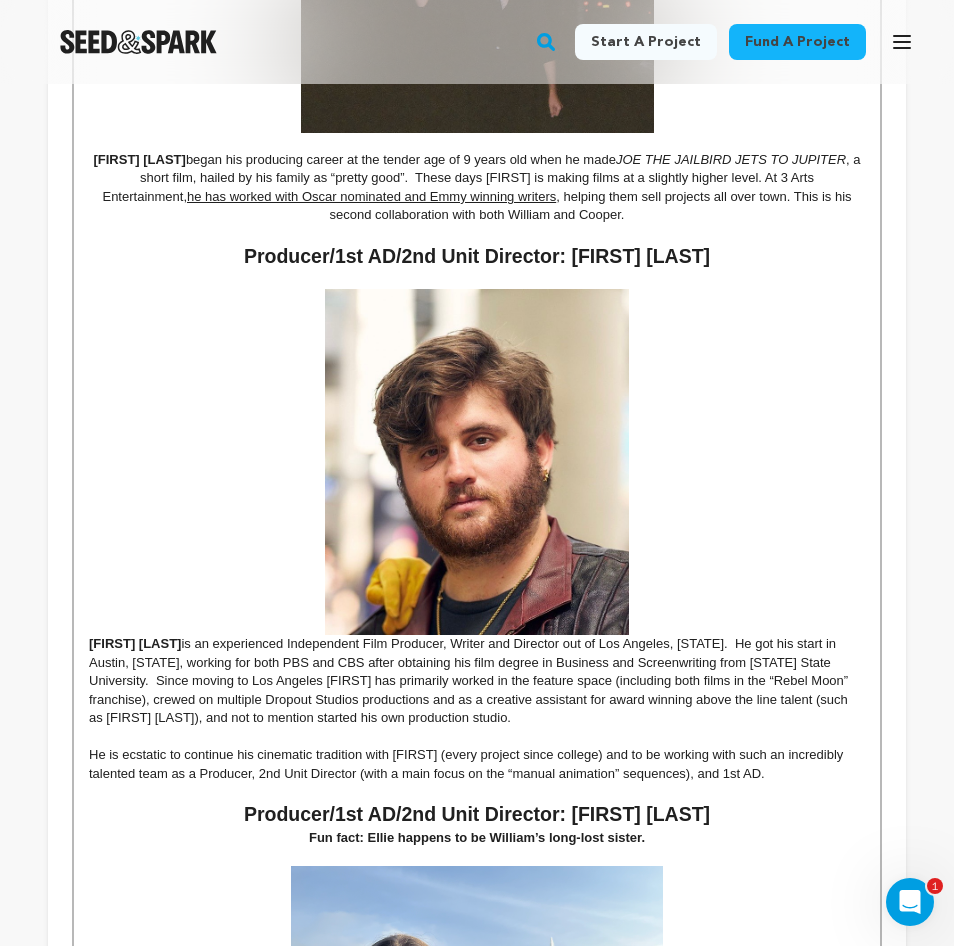 drag, startPoint x: 783, startPoint y: 771, endPoint x: 88, endPoint y: 751, distance: 695.2877 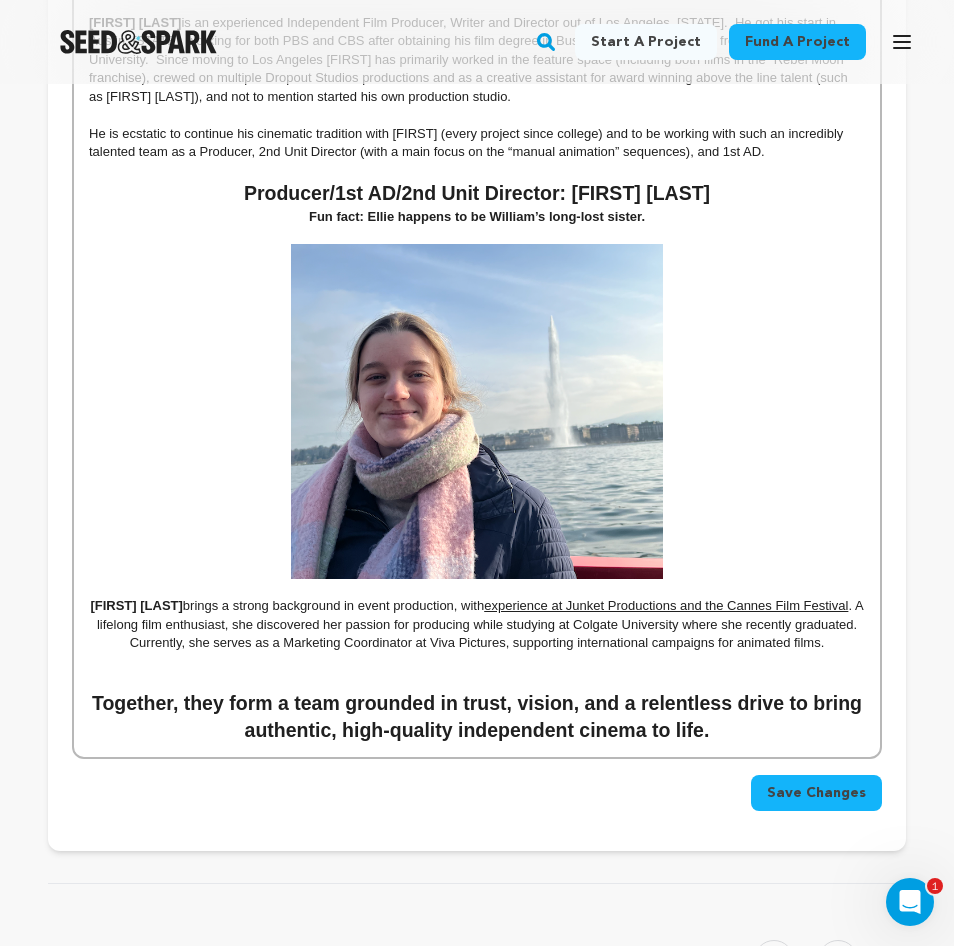 scroll, scrollTop: 3225, scrollLeft: 0, axis: vertical 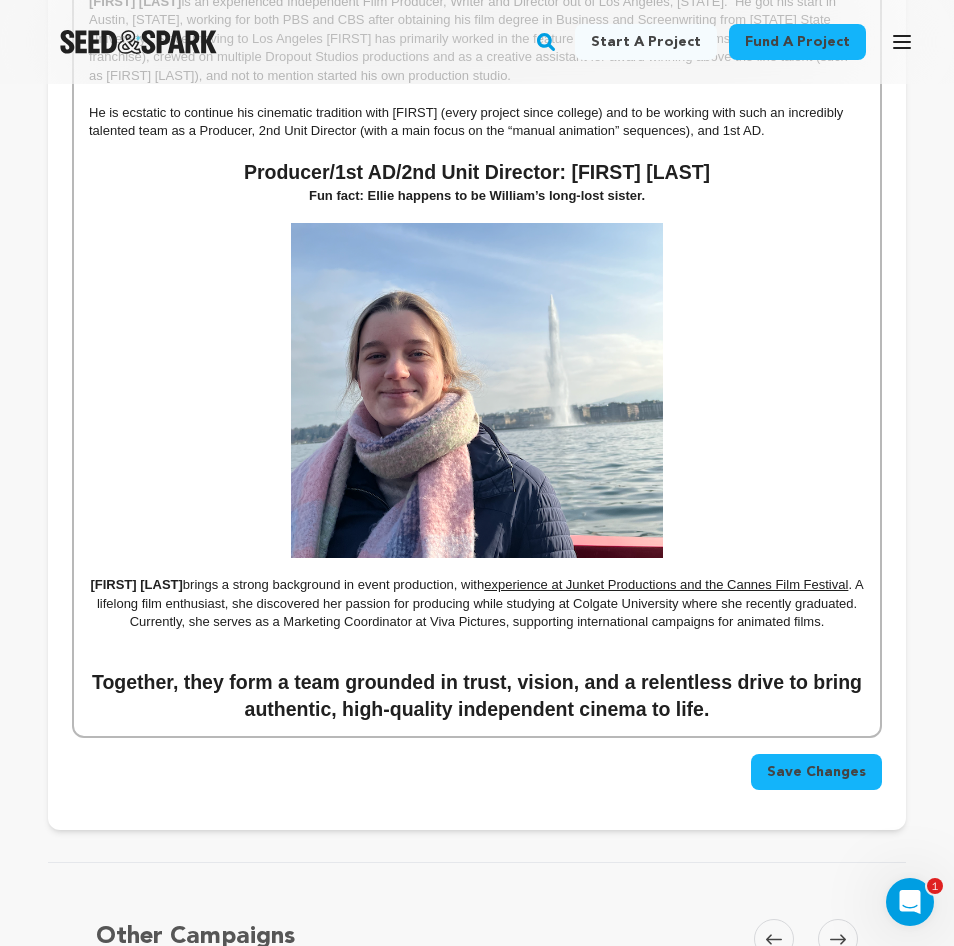 click on "Save Changes" at bounding box center [816, 772] 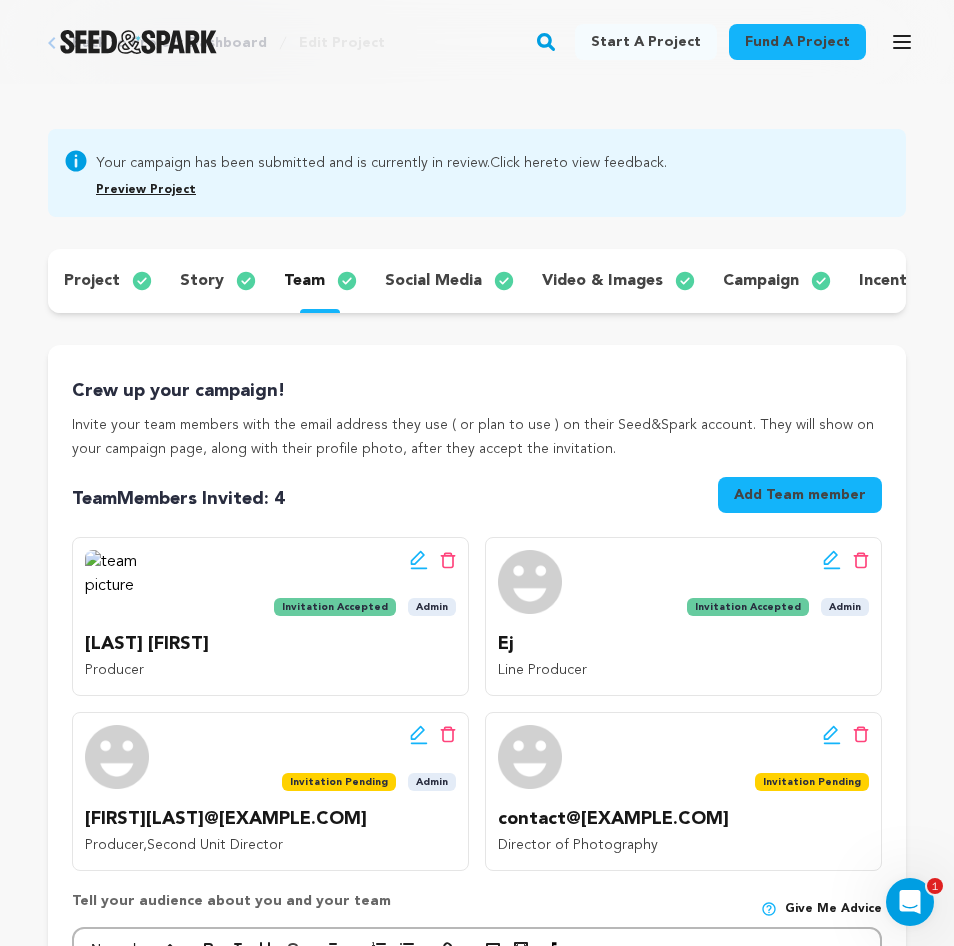 scroll, scrollTop: 0, scrollLeft: 0, axis: both 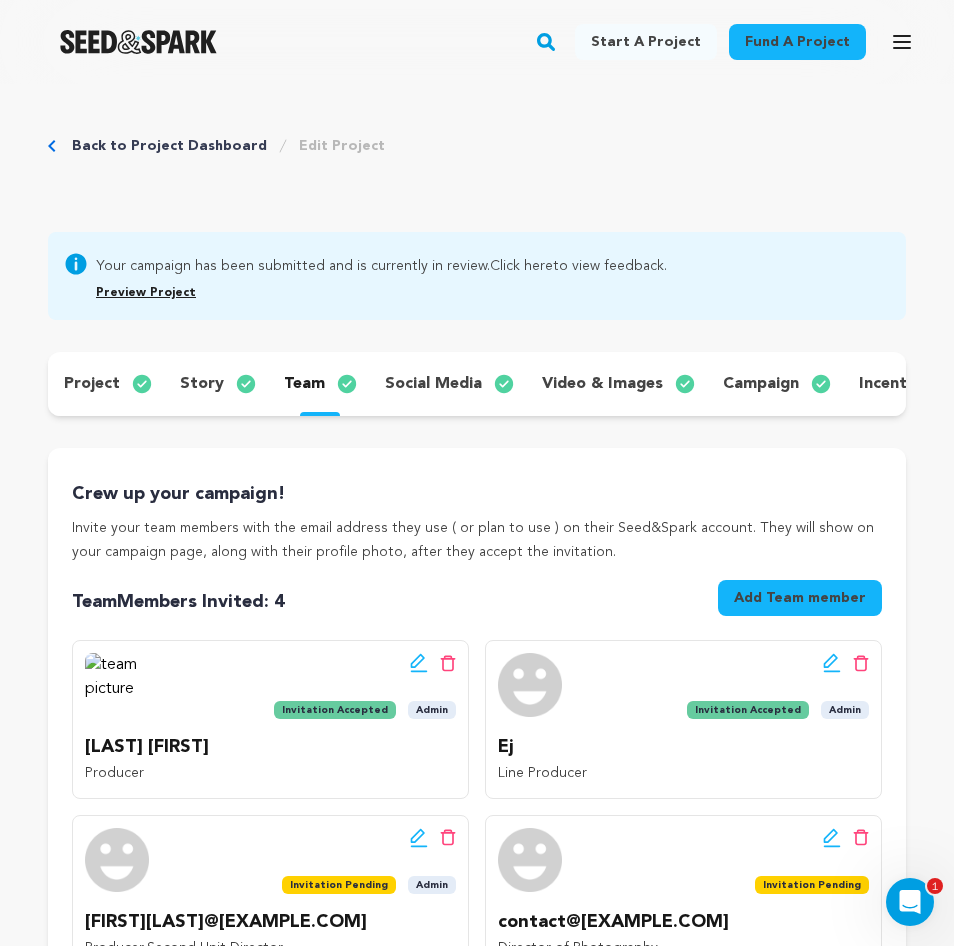 click on "social media" at bounding box center [433, 384] 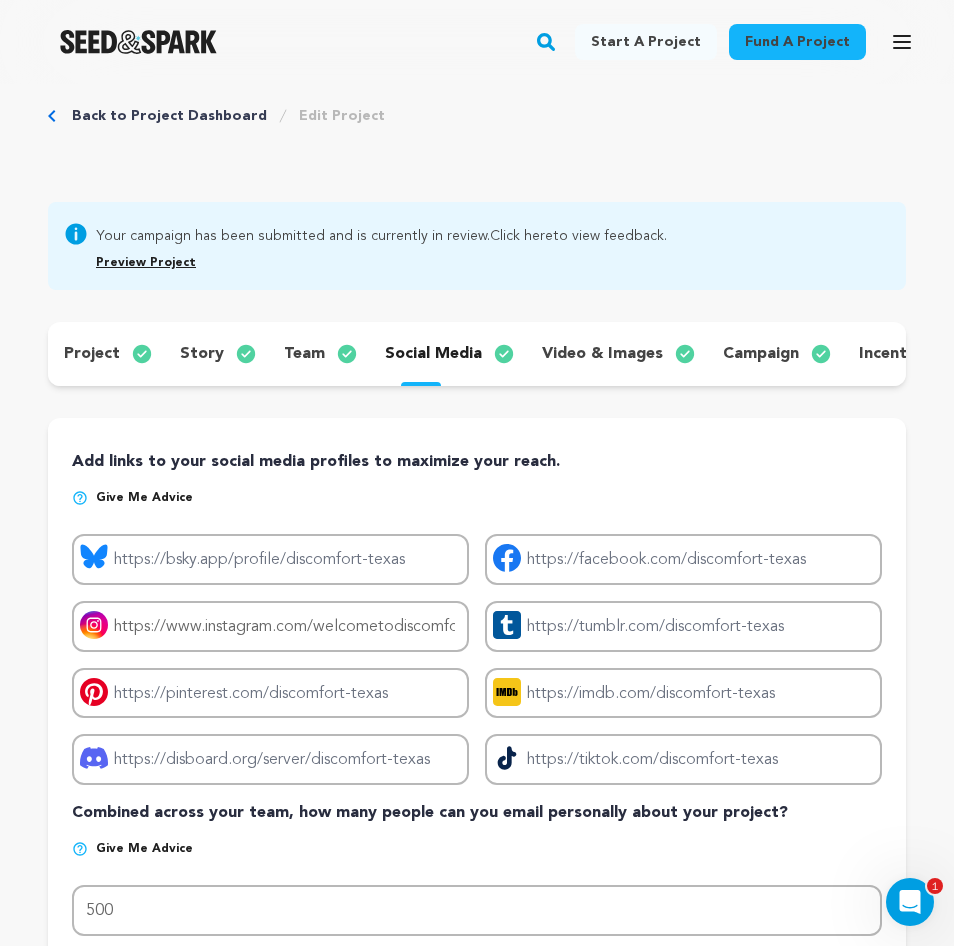 scroll, scrollTop: 32, scrollLeft: 0, axis: vertical 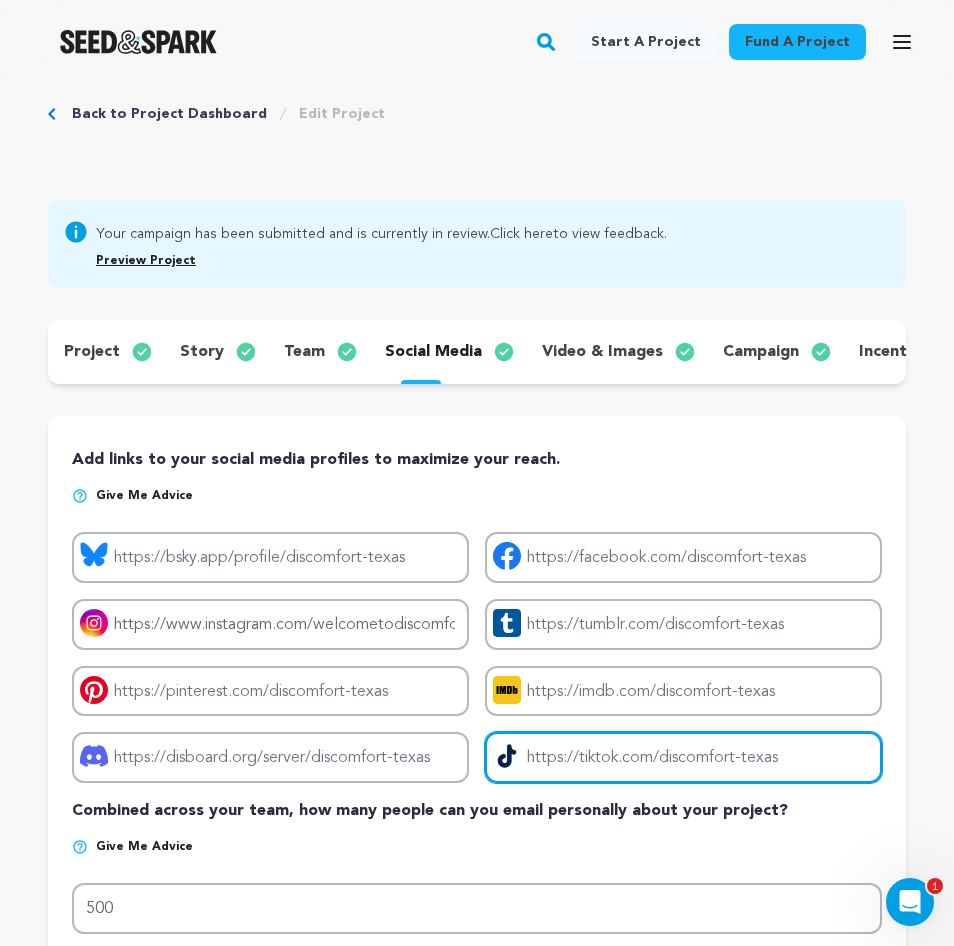 click on "Project tiktok link" at bounding box center [683, 757] 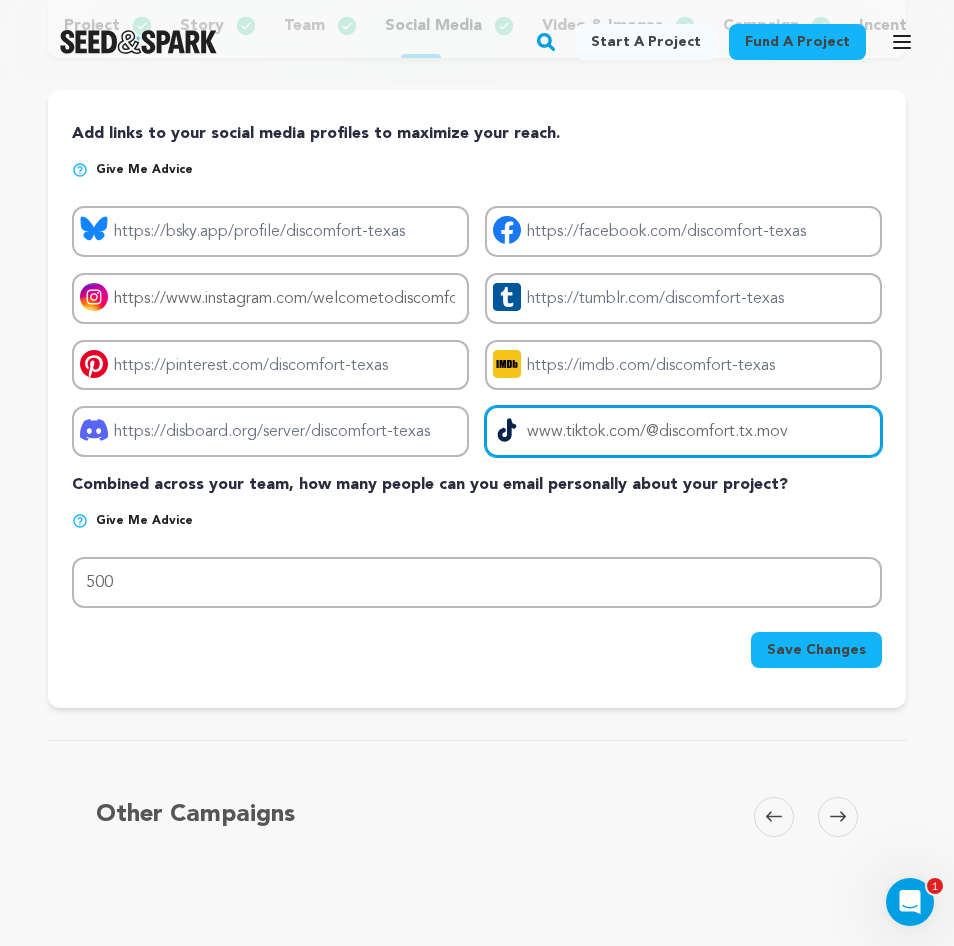 scroll, scrollTop: 373, scrollLeft: 0, axis: vertical 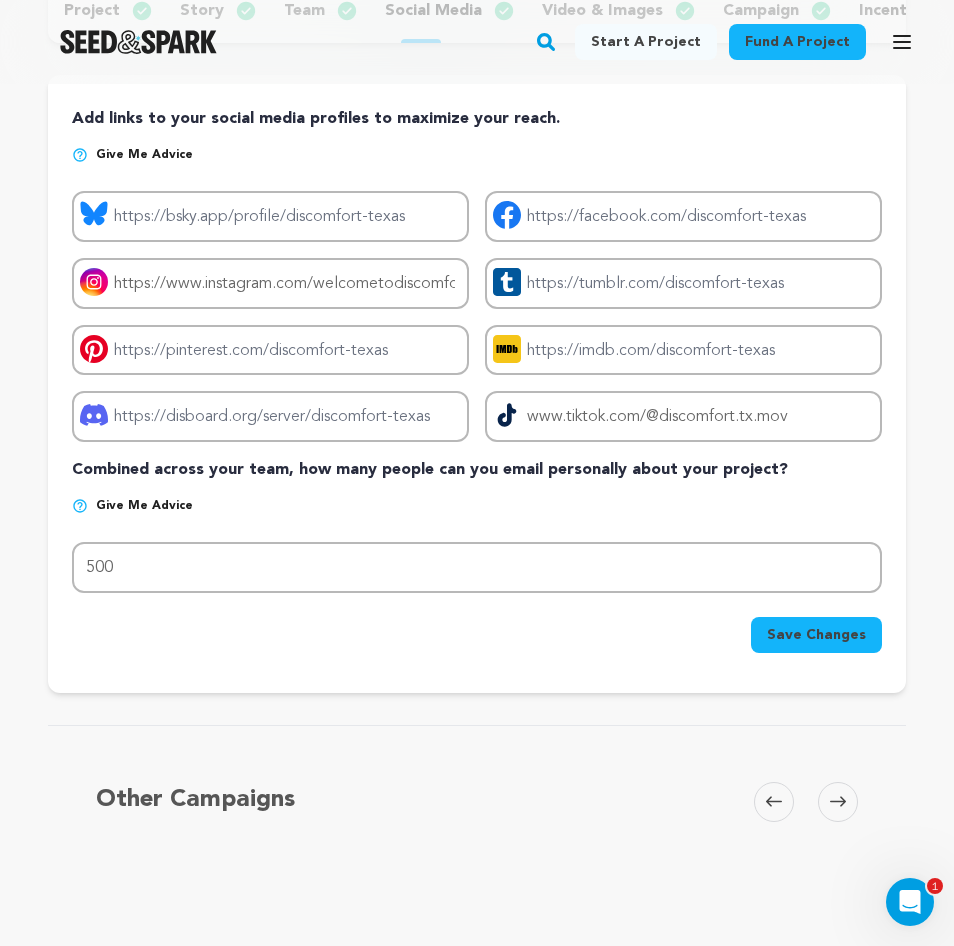 click on "Save Changes" at bounding box center (816, 635) 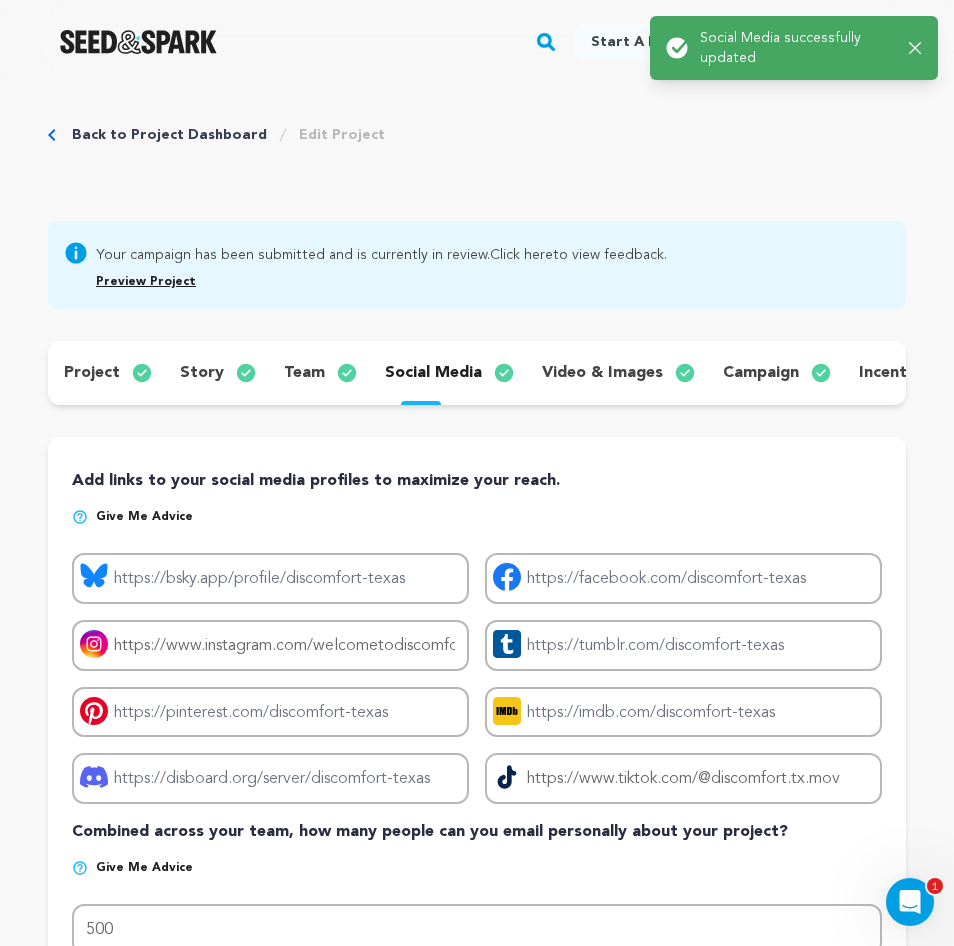 scroll, scrollTop: 0, scrollLeft: 0, axis: both 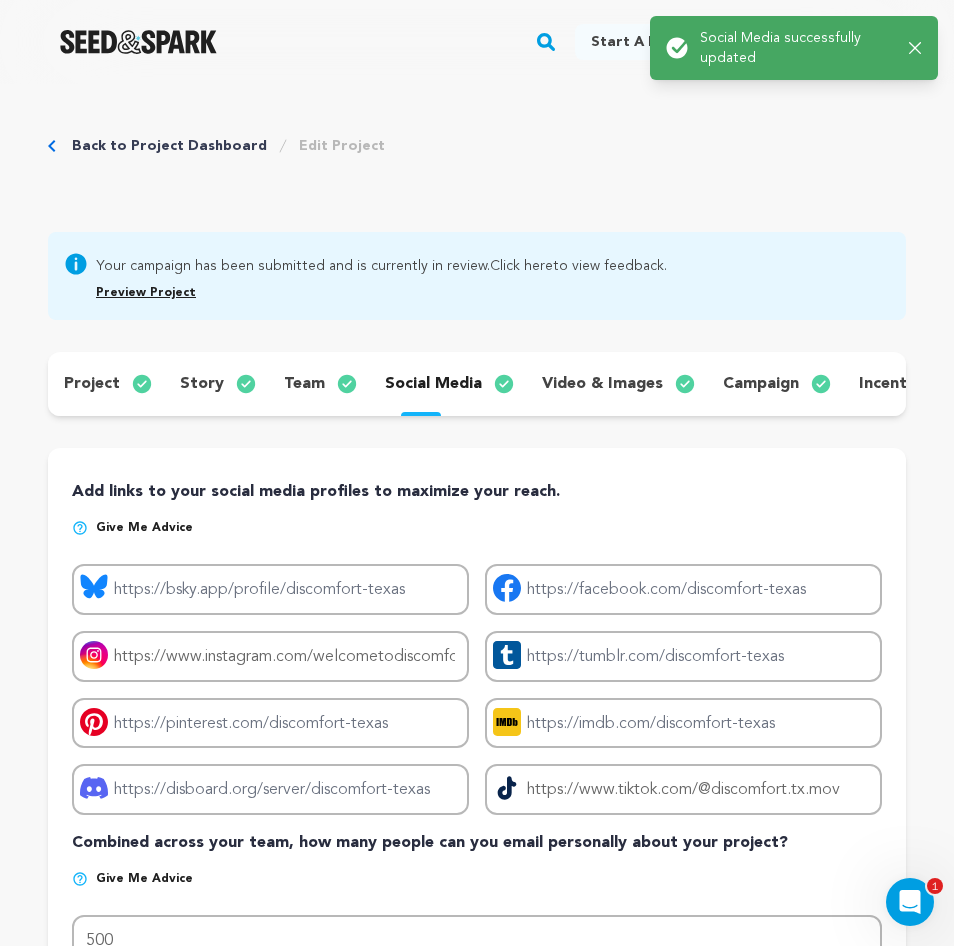 click on "video & images" at bounding box center [602, 384] 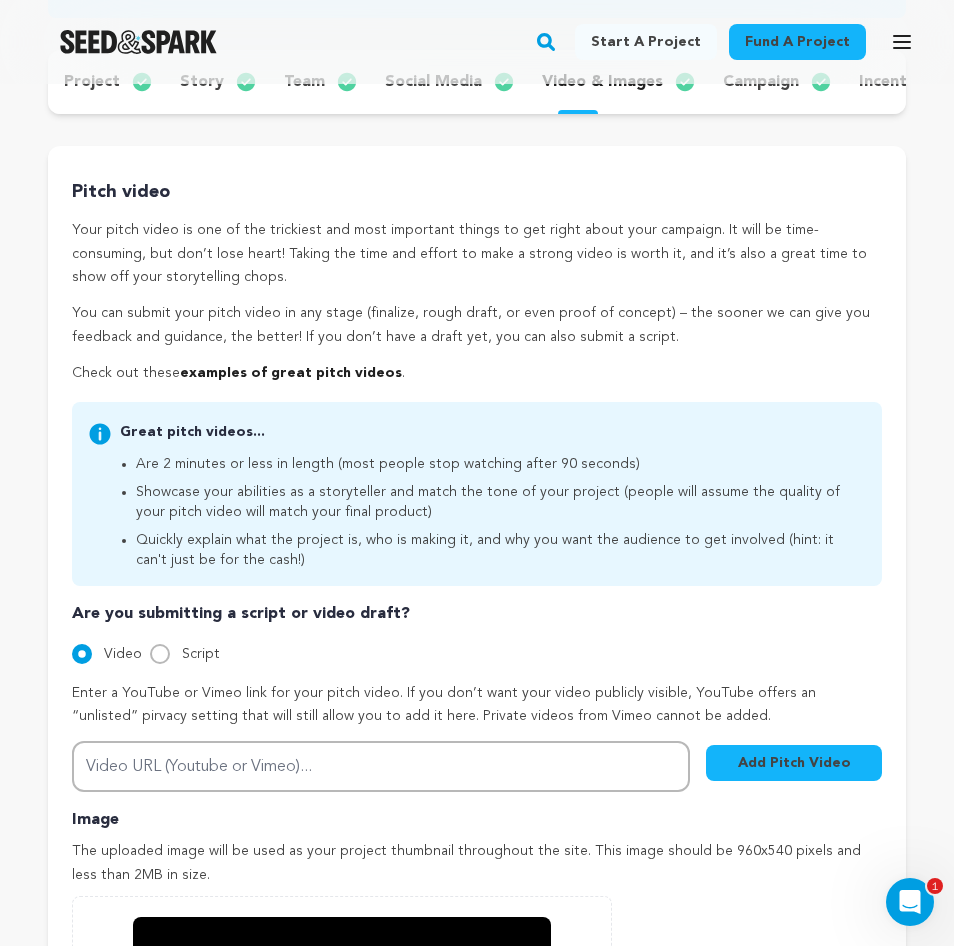 scroll, scrollTop: 261, scrollLeft: 0, axis: vertical 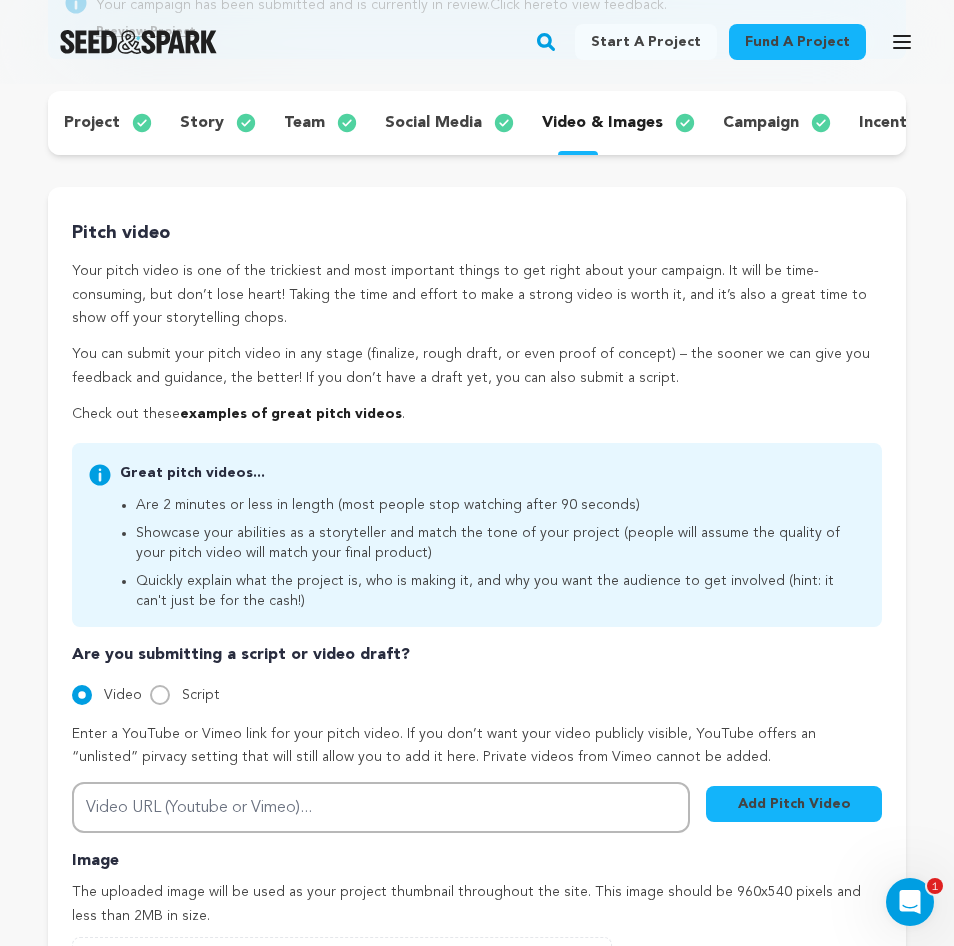 click on "campaign" at bounding box center [761, 123] 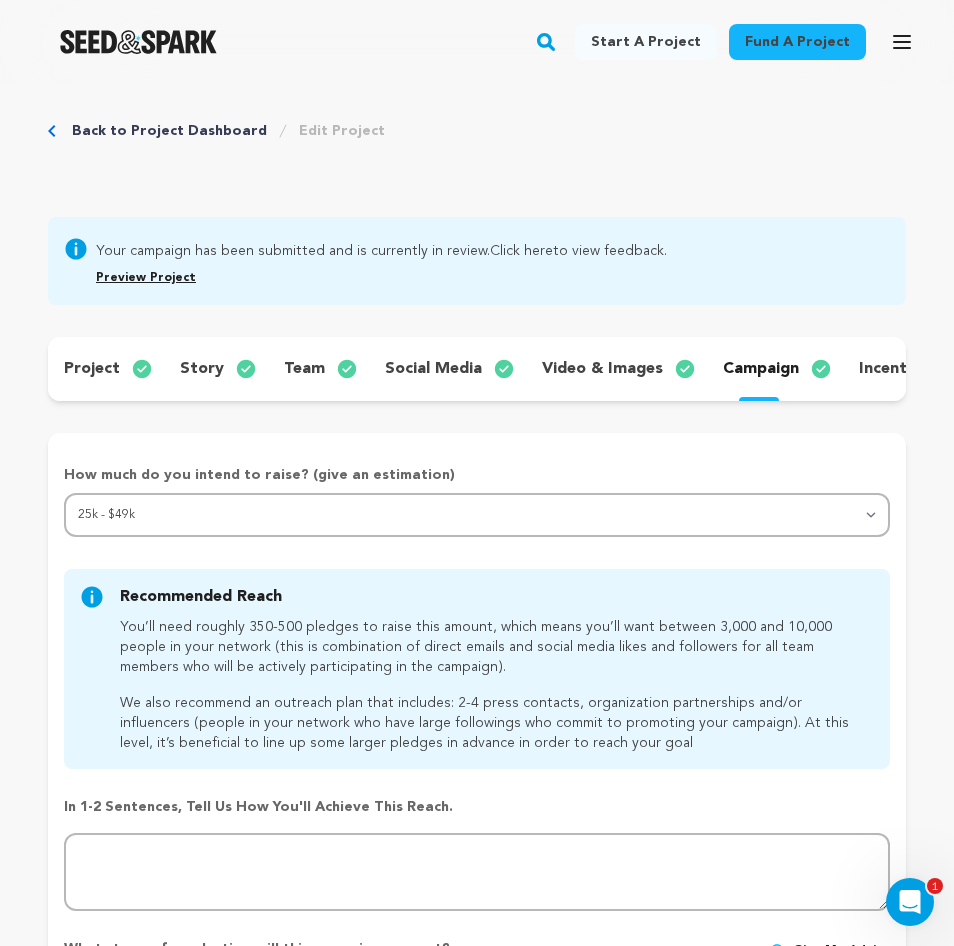 scroll, scrollTop: 0, scrollLeft: 0, axis: both 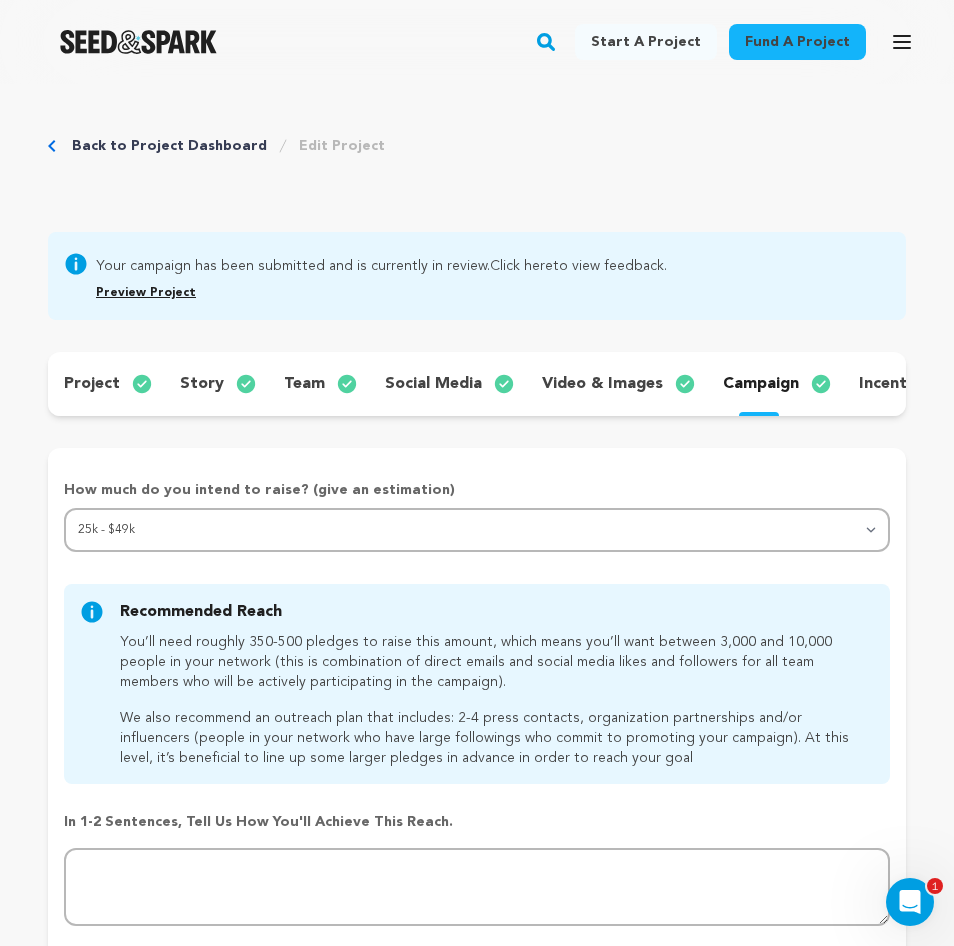 click on "video & images" at bounding box center (602, 384) 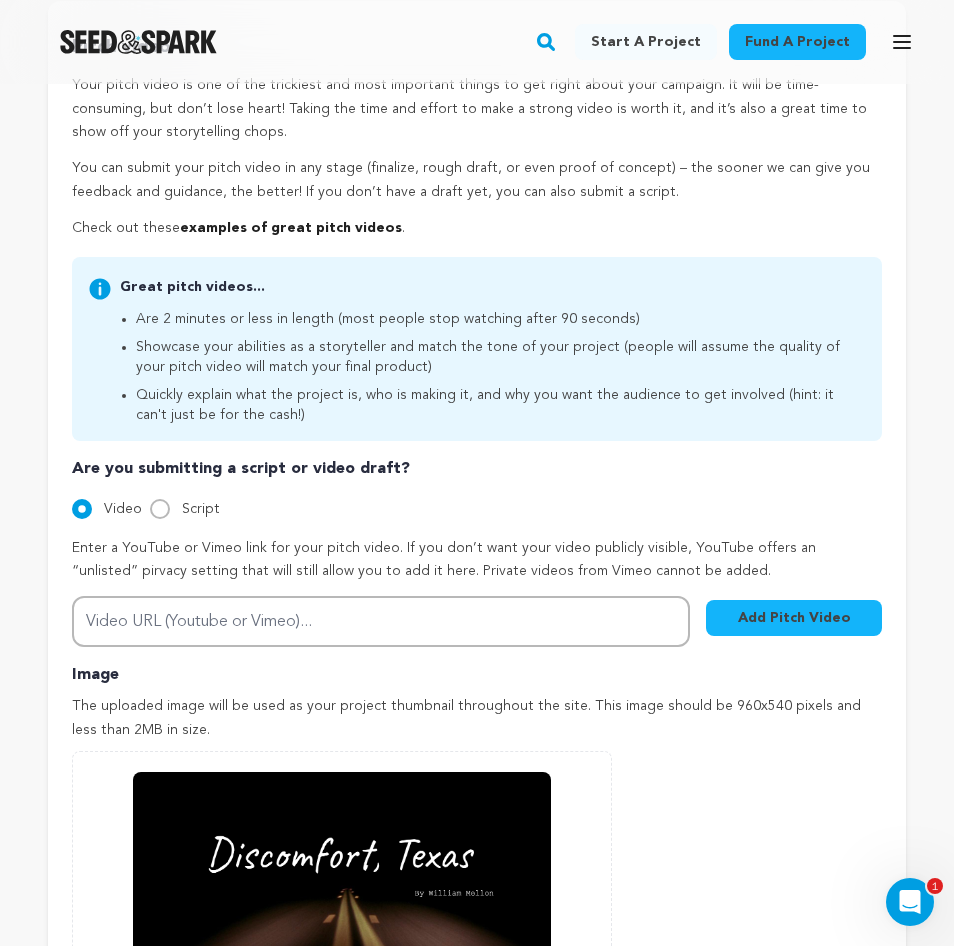 scroll, scrollTop: 470, scrollLeft: 0, axis: vertical 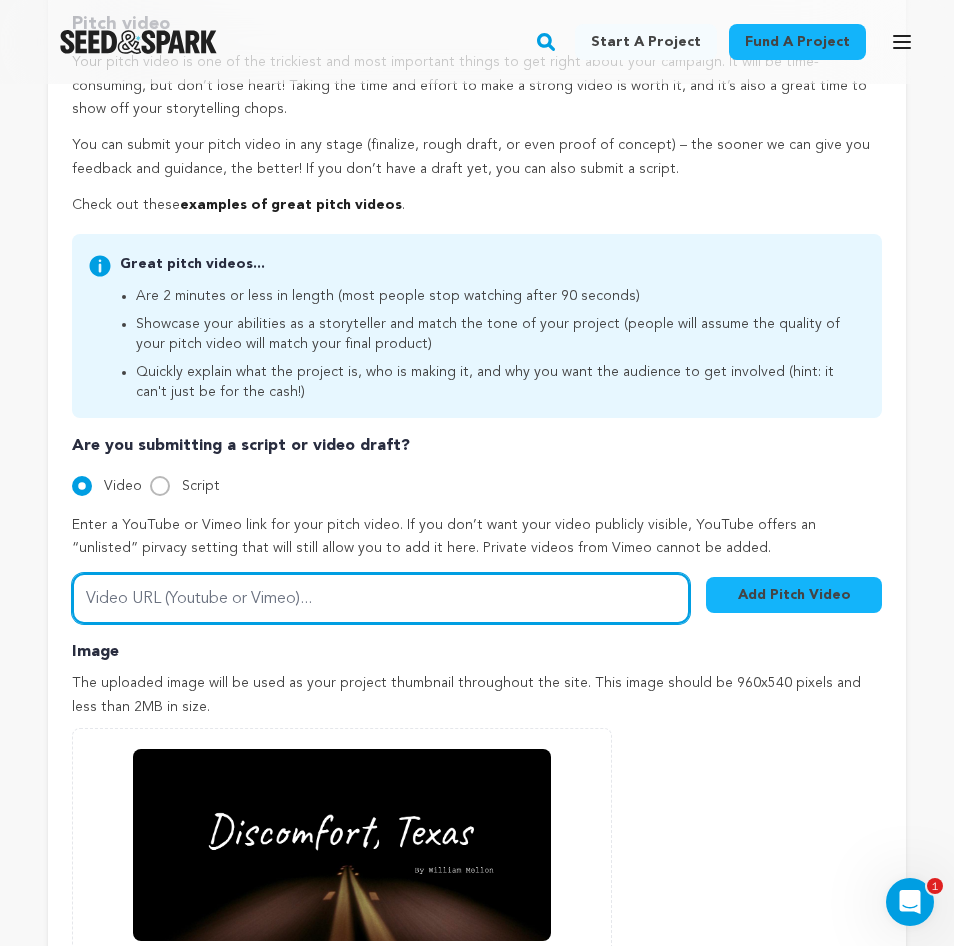 click on "Video URL (Youtube or Vimeo)..." at bounding box center (381, 598) 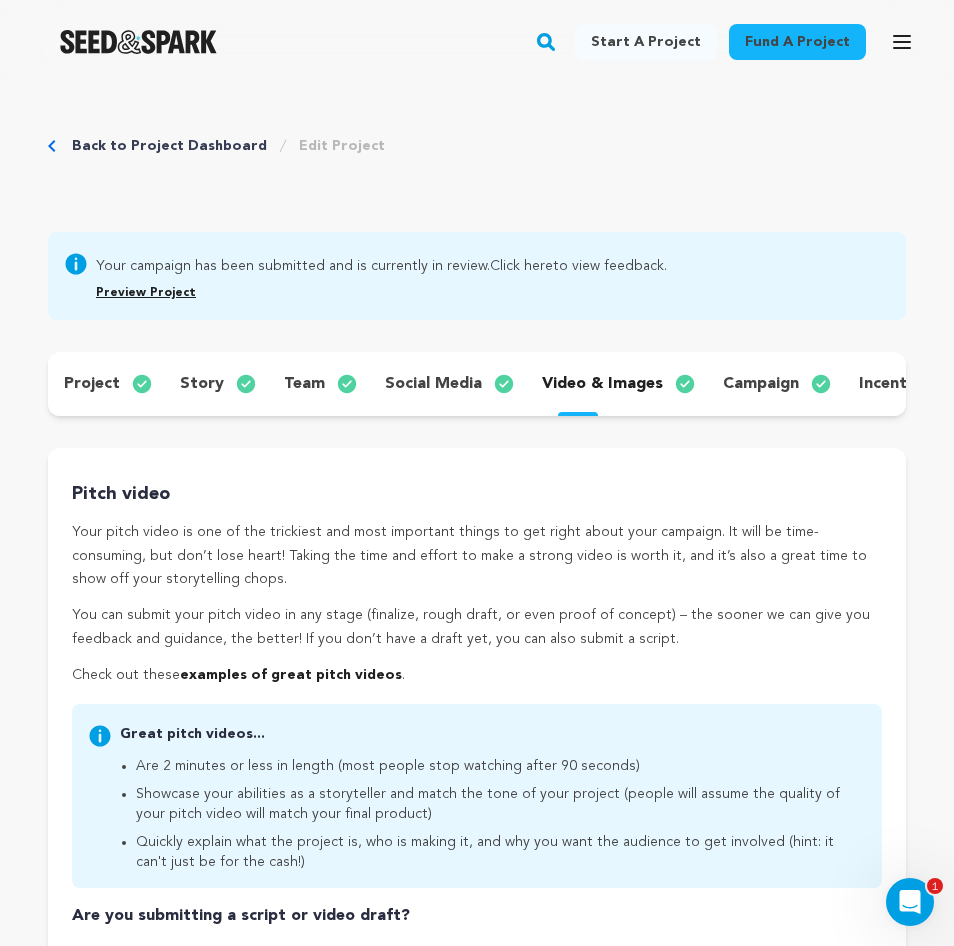 click on "social media" at bounding box center [433, 384] 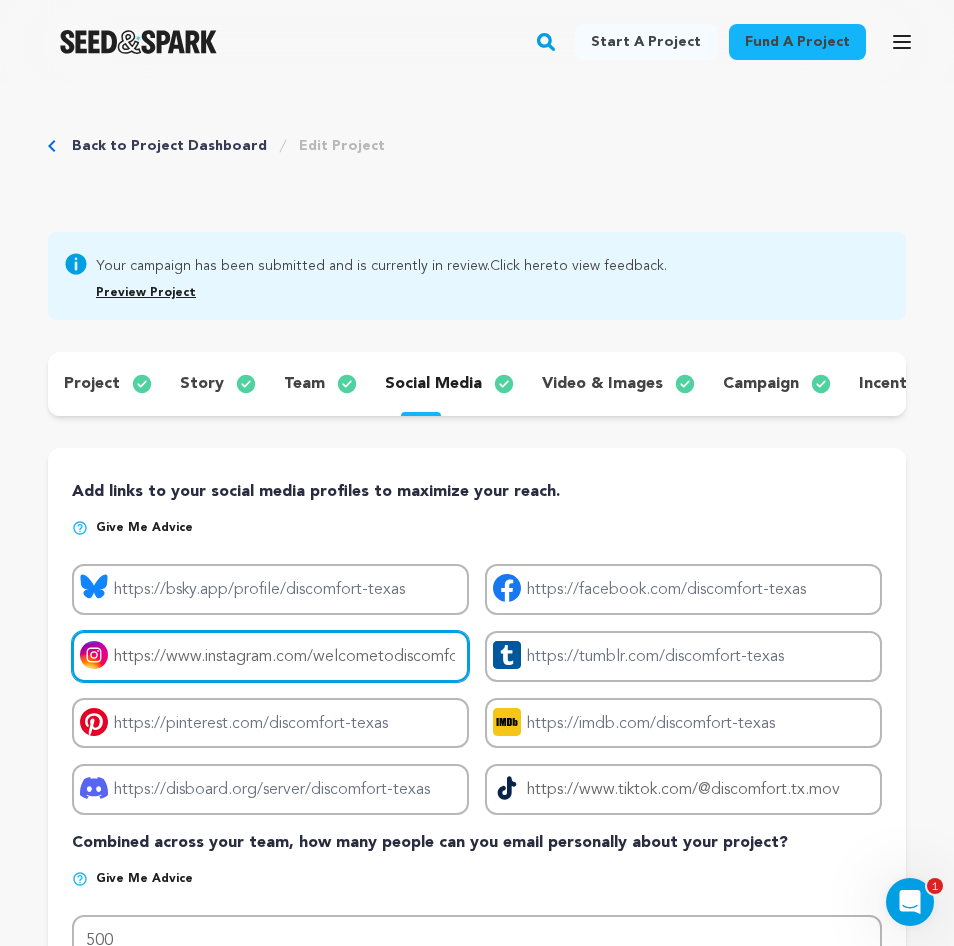 click on "https://www.instagram.com/welcometodiscomfort/" at bounding box center [270, 656] 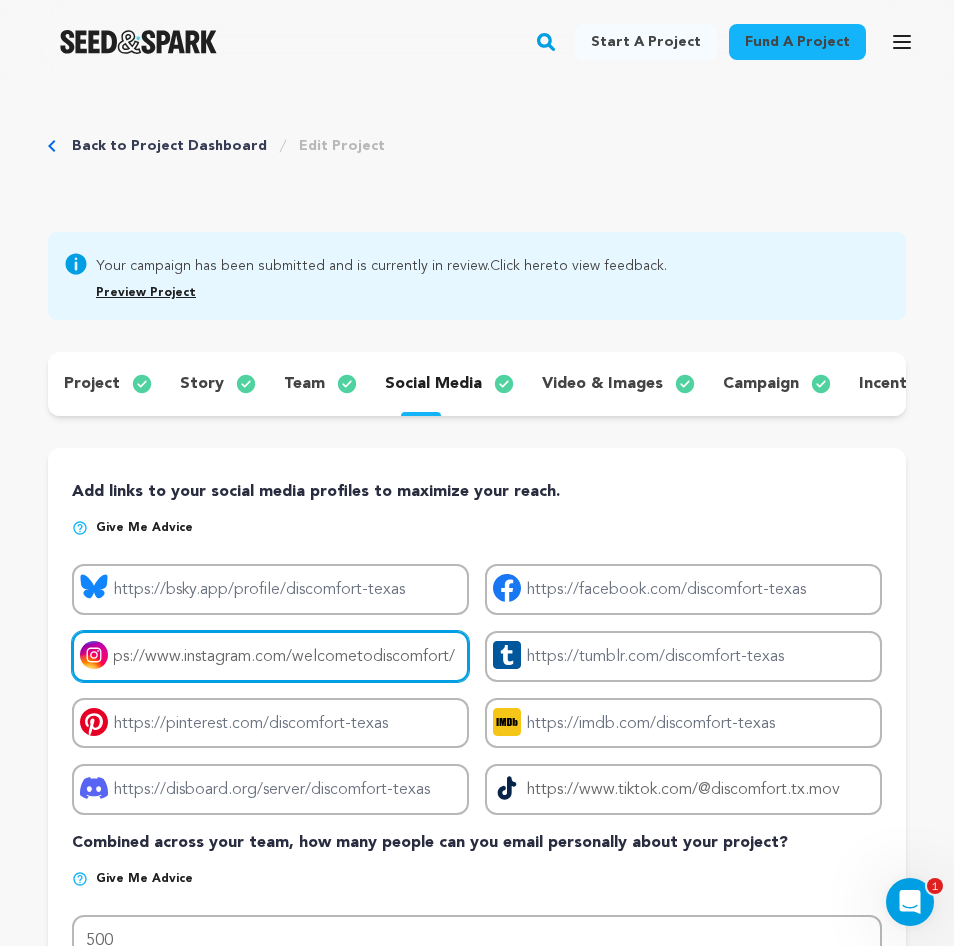 drag, startPoint x: 114, startPoint y: 657, endPoint x: 634, endPoint y: 675, distance: 520.31146 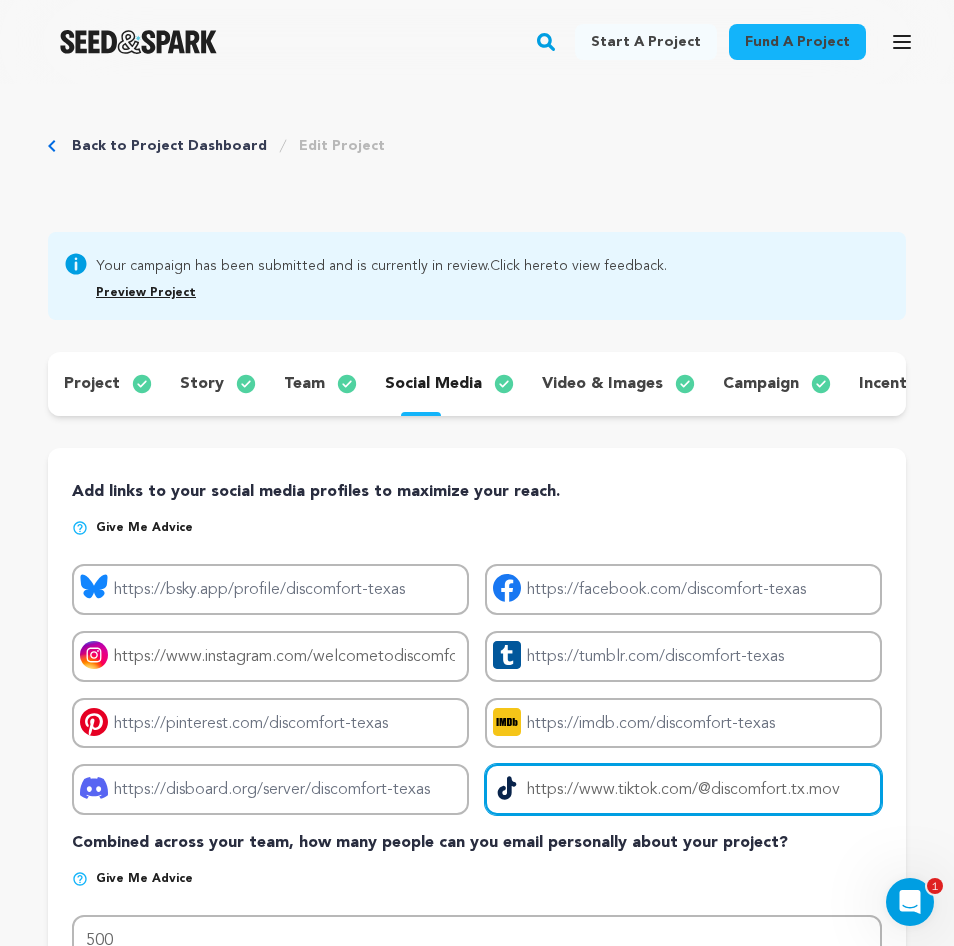click on "https://www.tiktok.com/@discomfort.tx.mov" at bounding box center (683, 789) 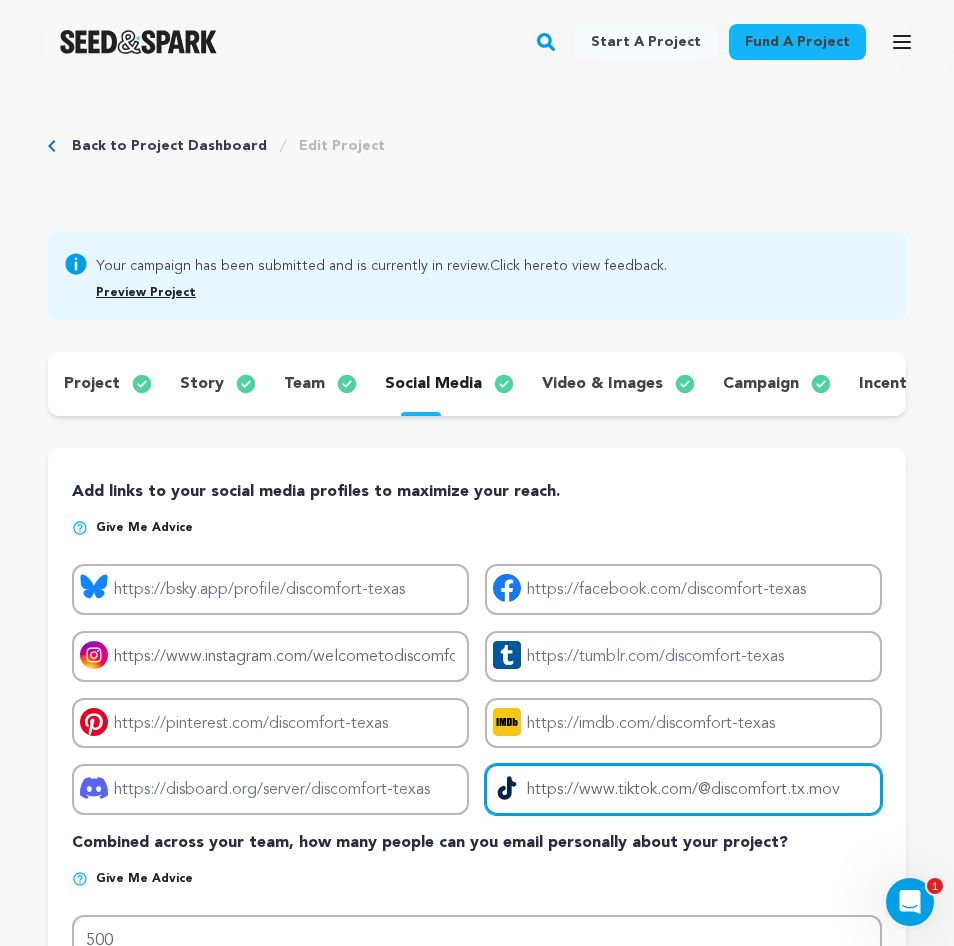 drag, startPoint x: 529, startPoint y: 786, endPoint x: 902, endPoint y: 790, distance: 373.02145 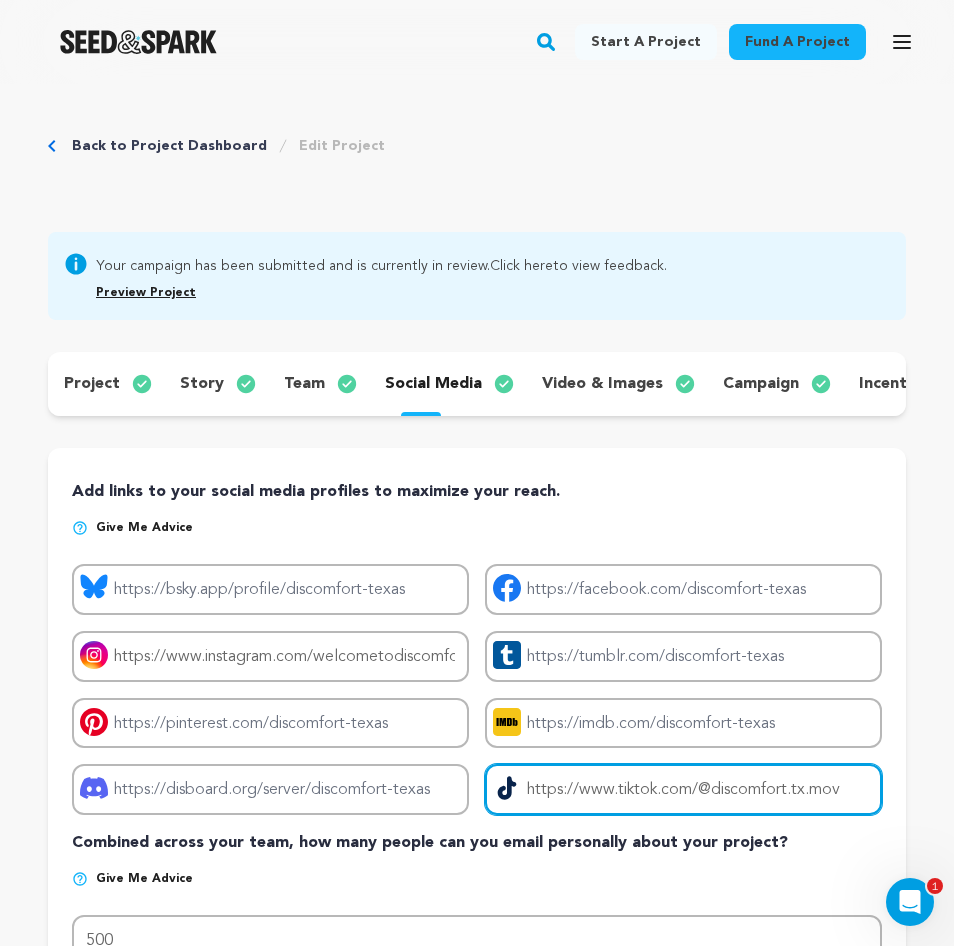 click on "Add links to your social media profiles to maximize your reach.
Give me advice
Project bluesky link
Project facebook link
Project instagram link
https://www.instagram.com/welcometodiscomfort/" at bounding box center (477, 757) 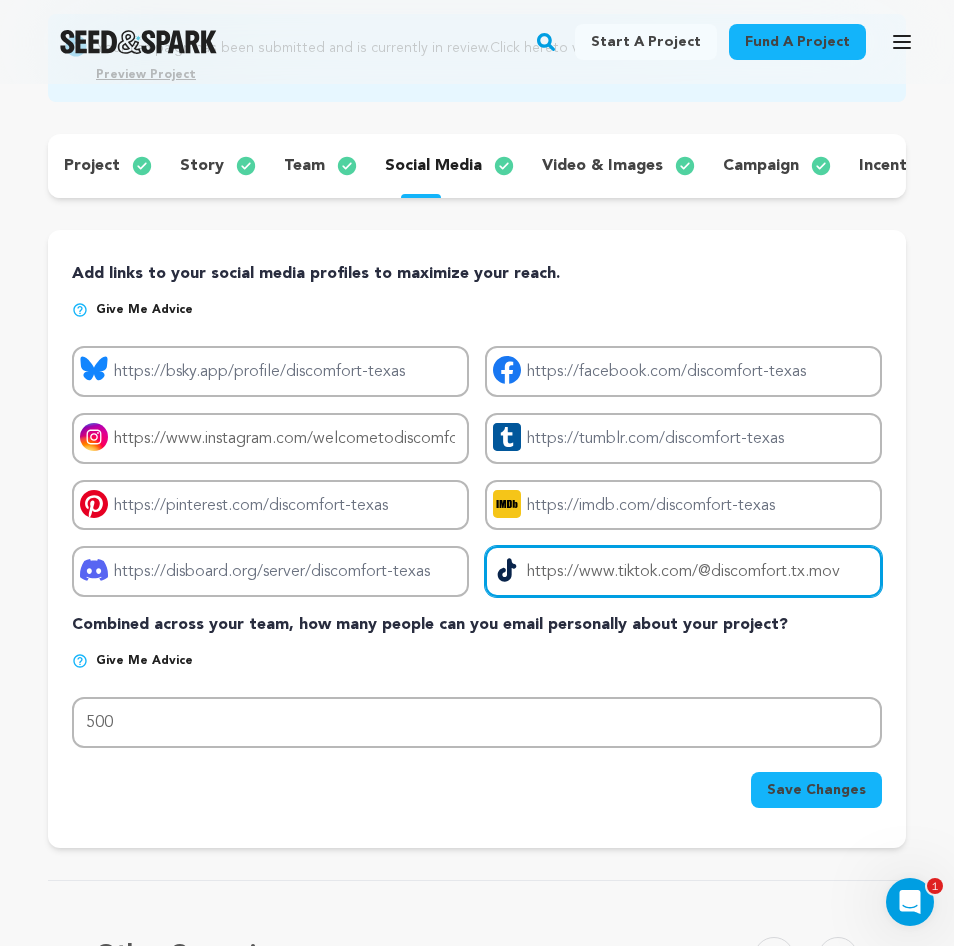 scroll, scrollTop: 223, scrollLeft: 0, axis: vertical 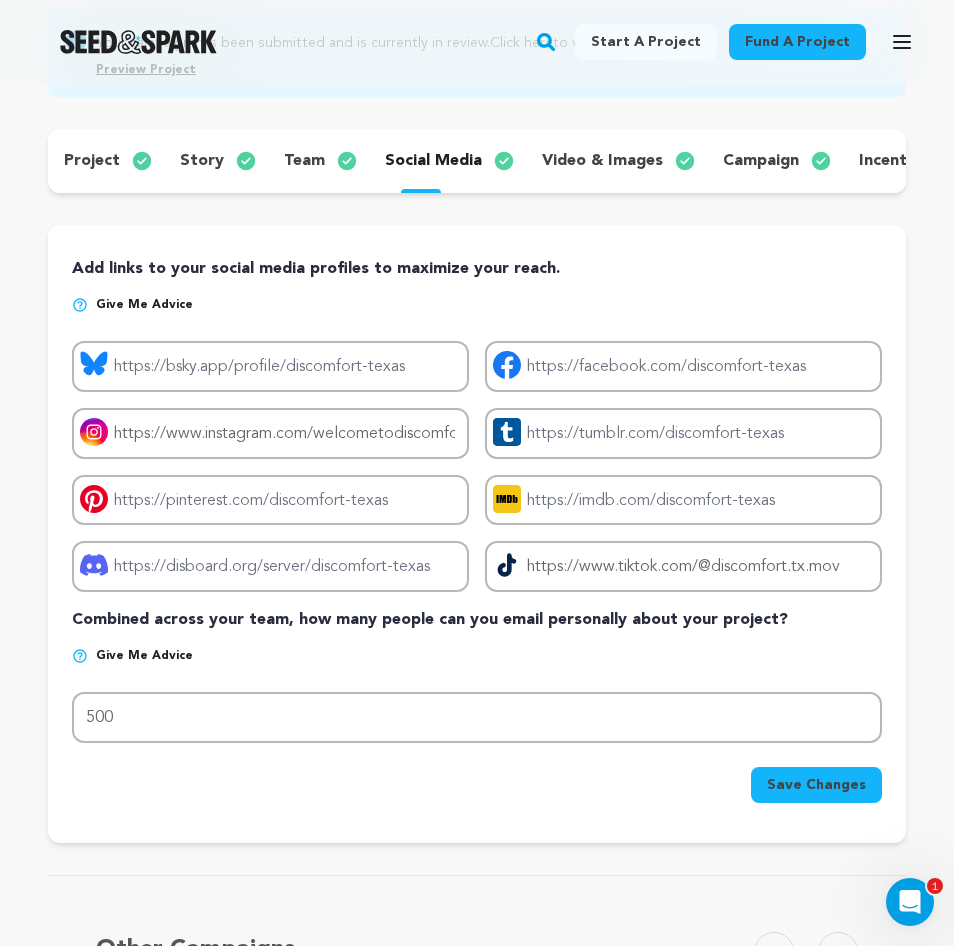 click on "video & images" at bounding box center (602, 161) 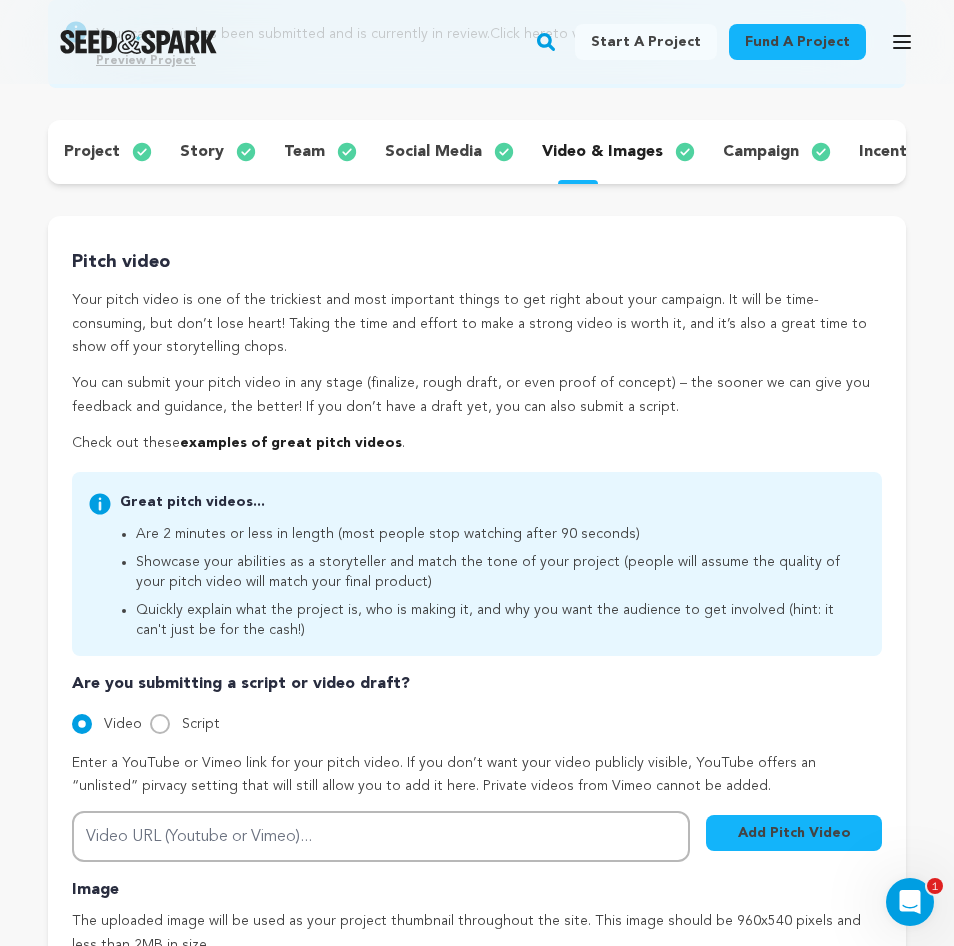 scroll, scrollTop: 174, scrollLeft: 0, axis: vertical 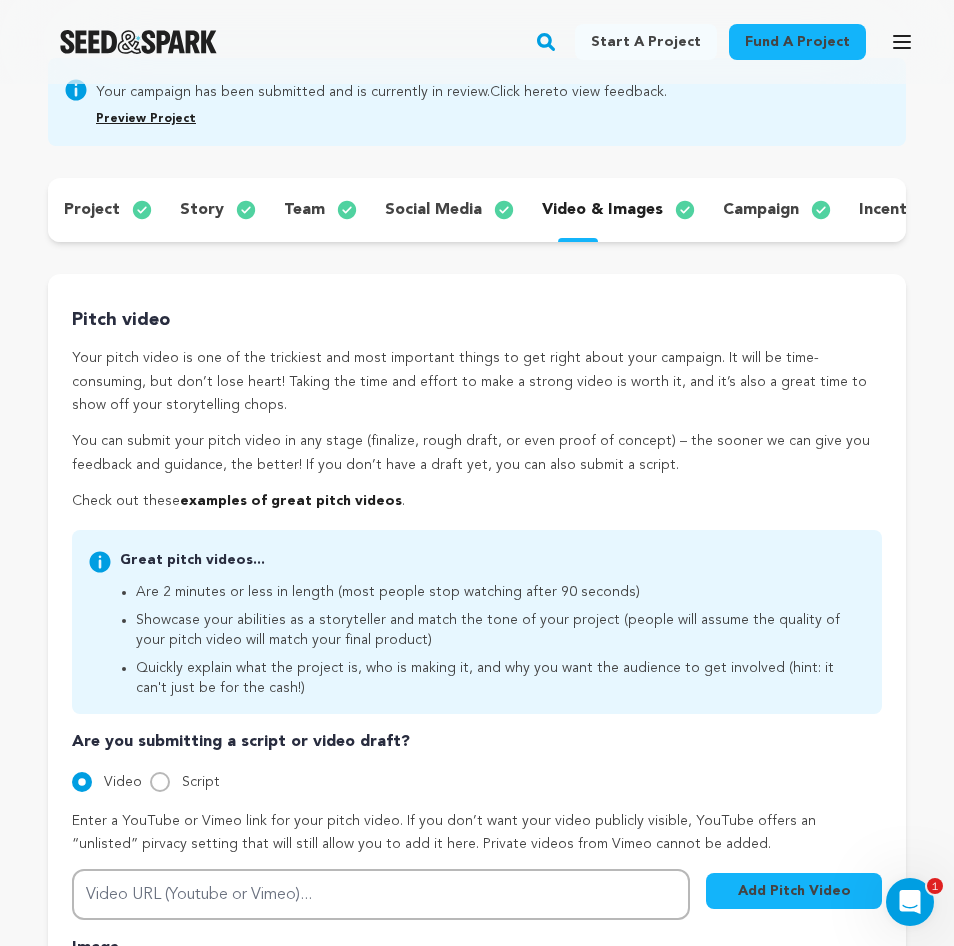 click on "campaign" at bounding box center (775, 210) 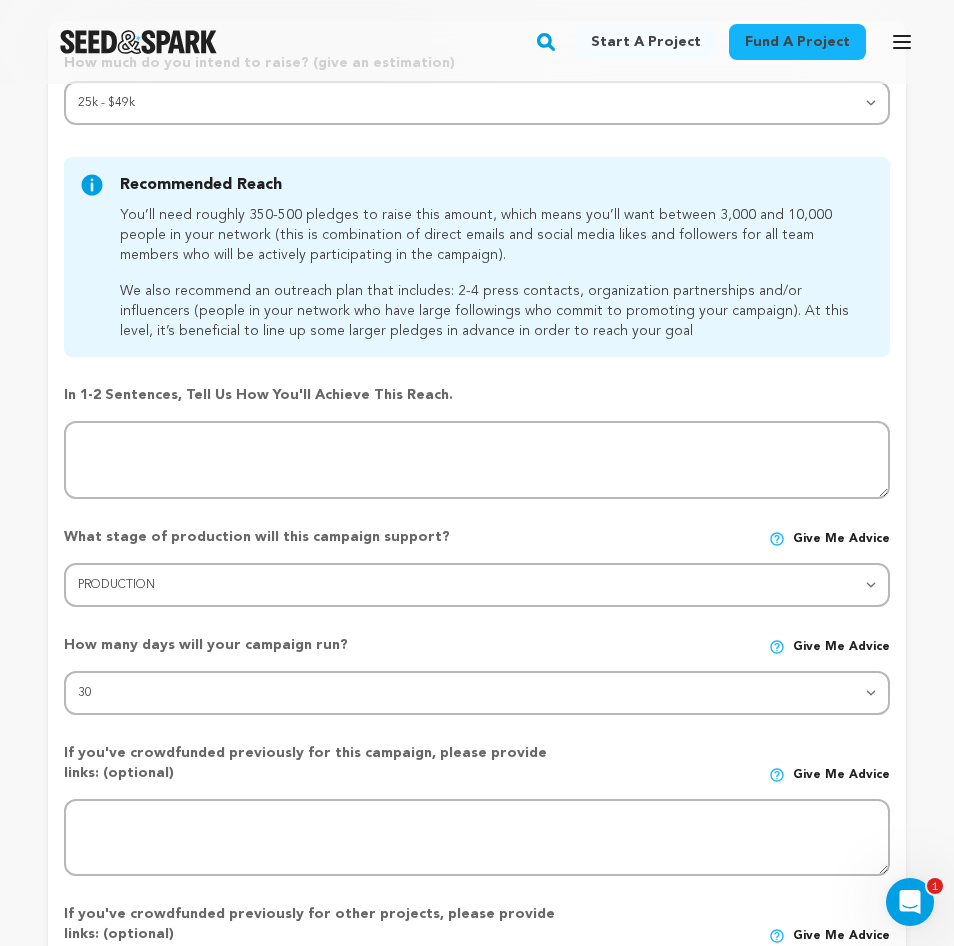 scroll, scrollTop: 0, scrollLeft: 0, axis: both 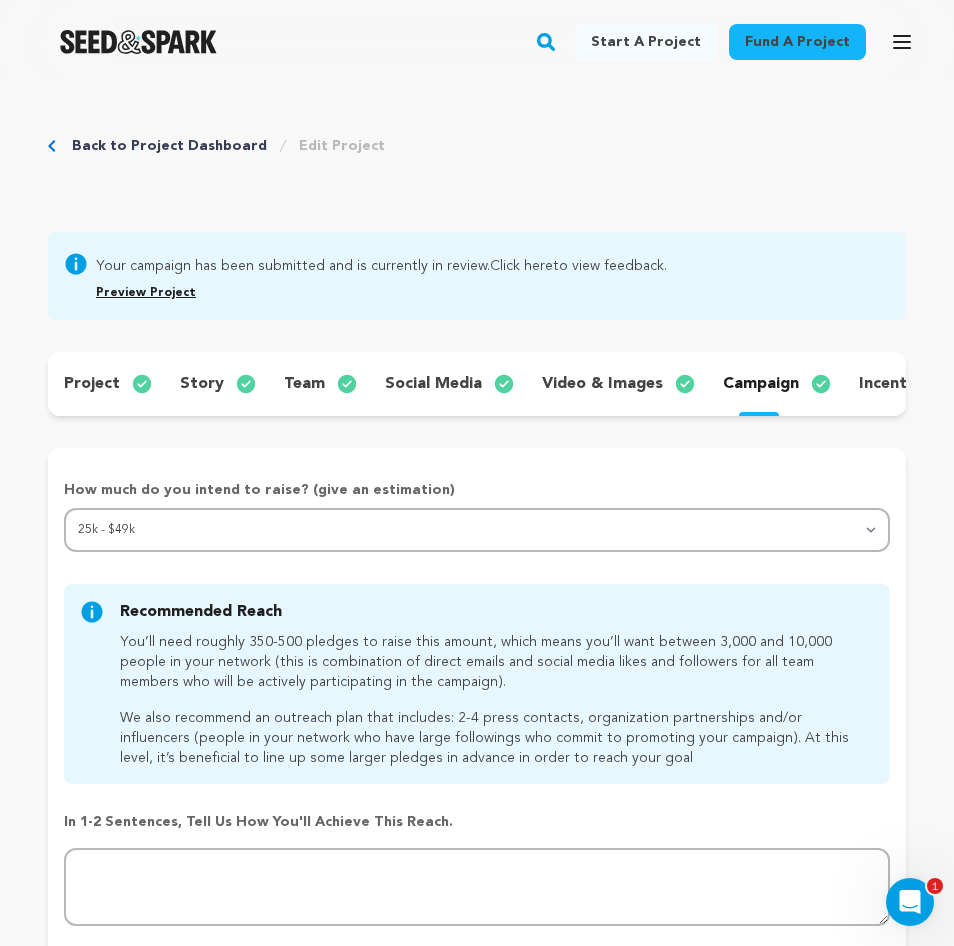 click on "incentives" at bounding box center (898, 384) 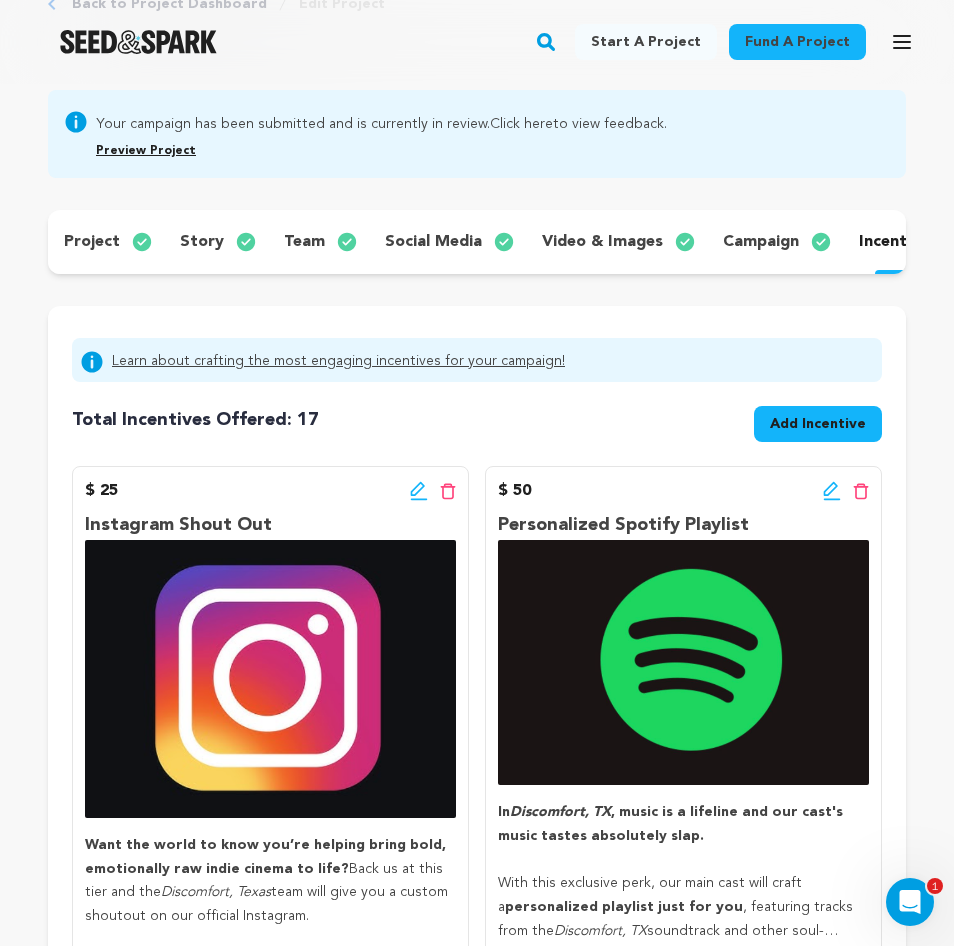 scroll, scrollTop: 0, scrollLeft: 0, axis: both 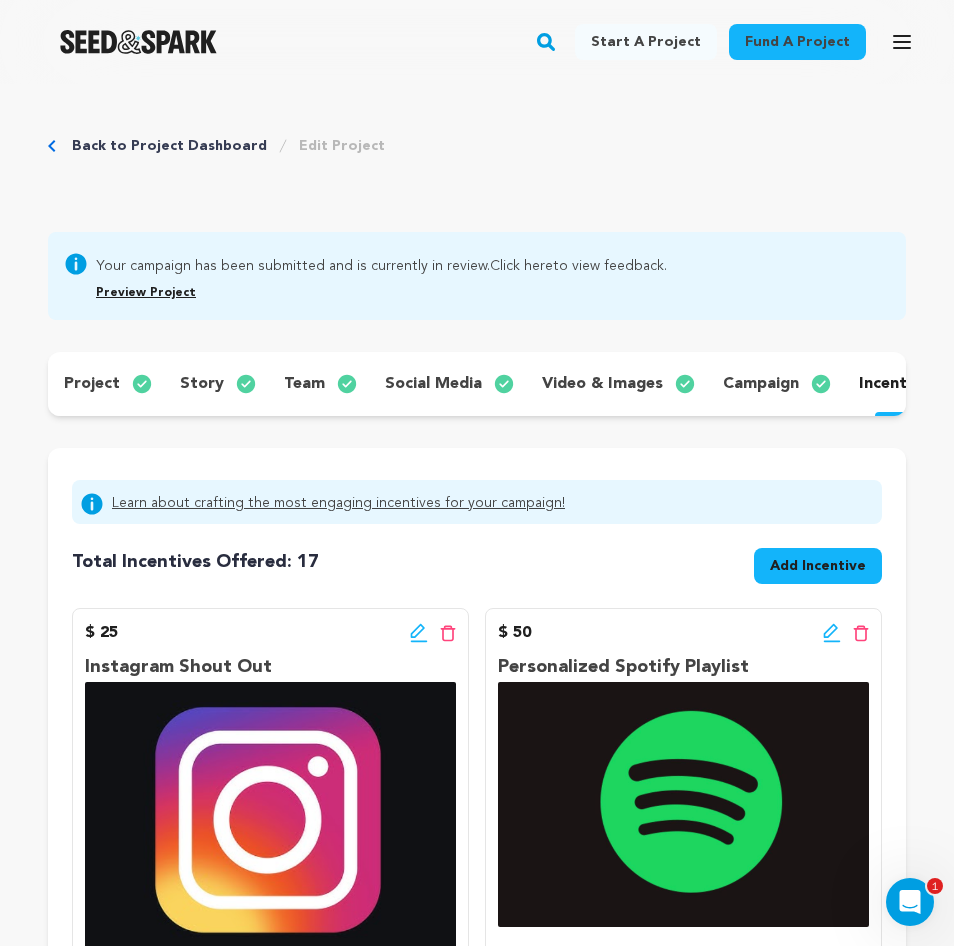 click on "Preview Project" at bounding box center (146, 293) 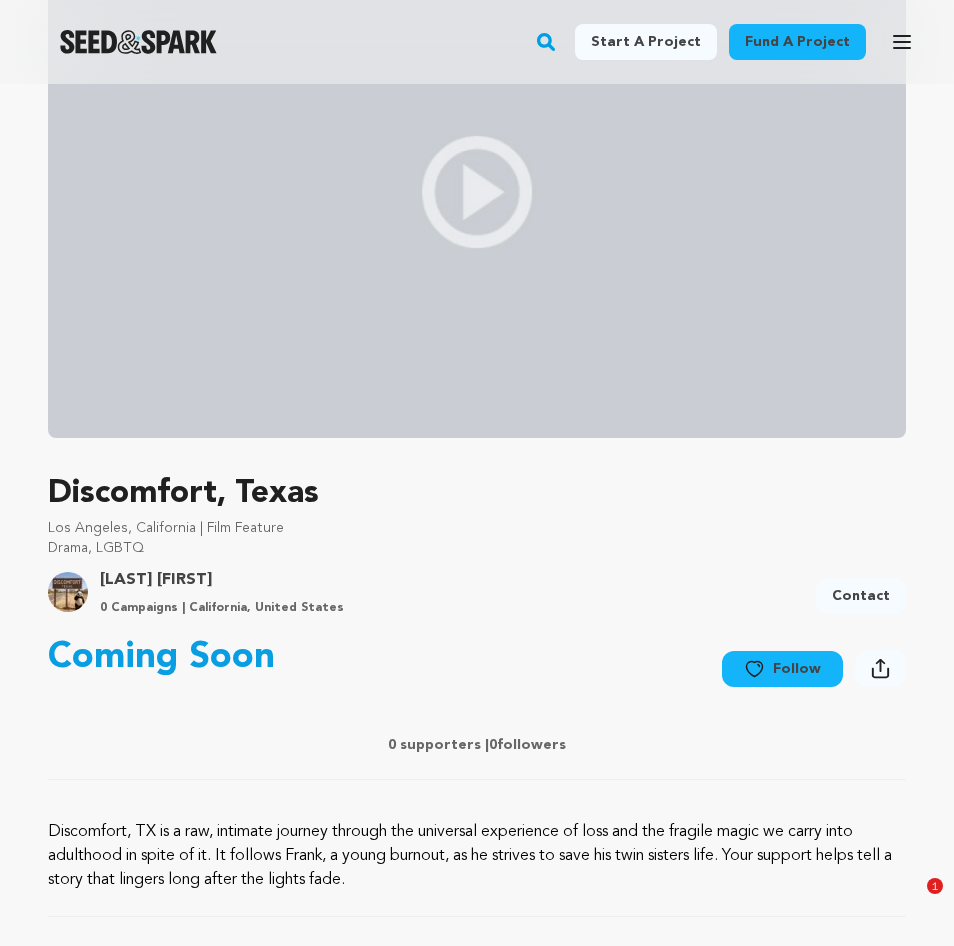 scroll, scrollTop: 244, scrollLeft: 0, axis: vertical 